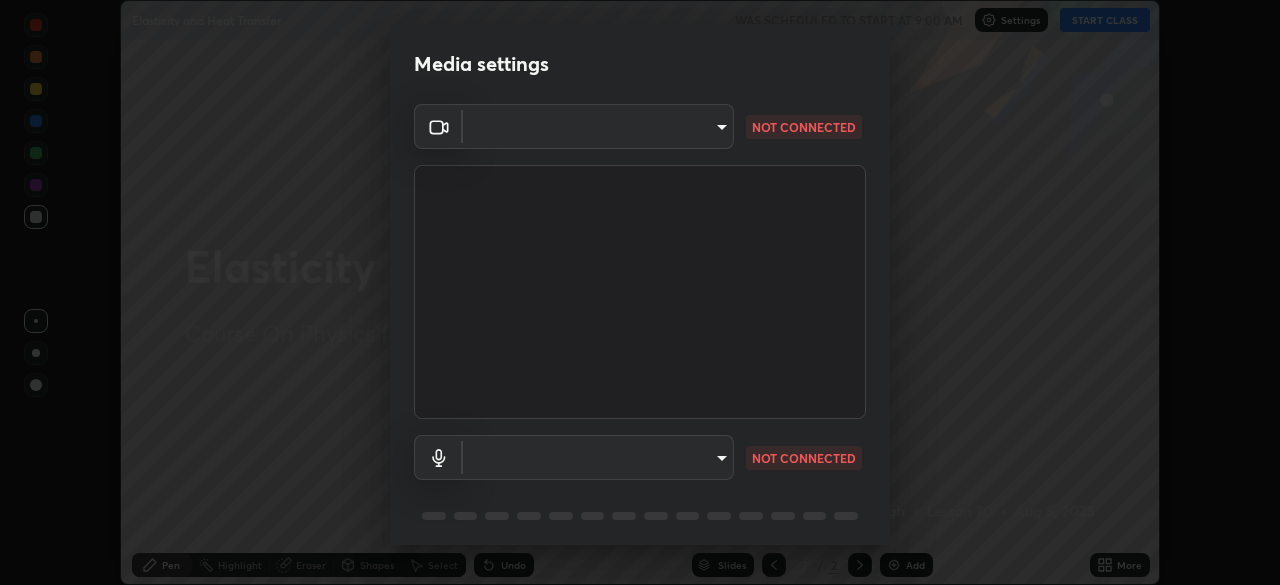 scroll, scrollTop: 0, scrollLeft: 0, axis: both 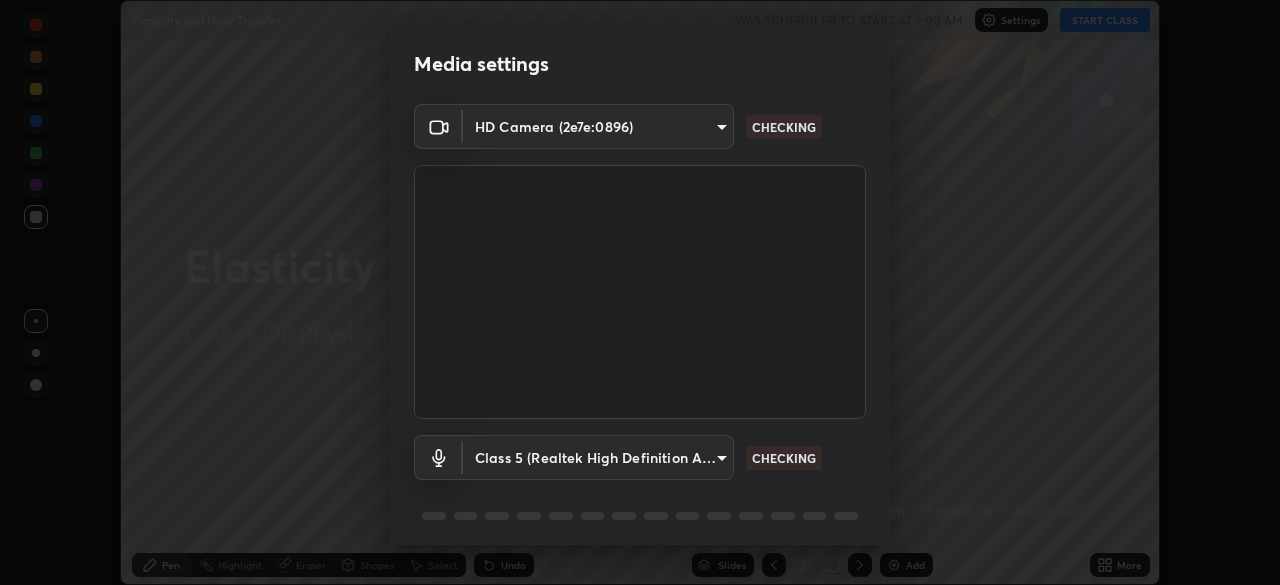 type on "490eb81ae026fdc0275cc074c2d196ce7ea61a670d74194d9618c0b6f2efefbb" 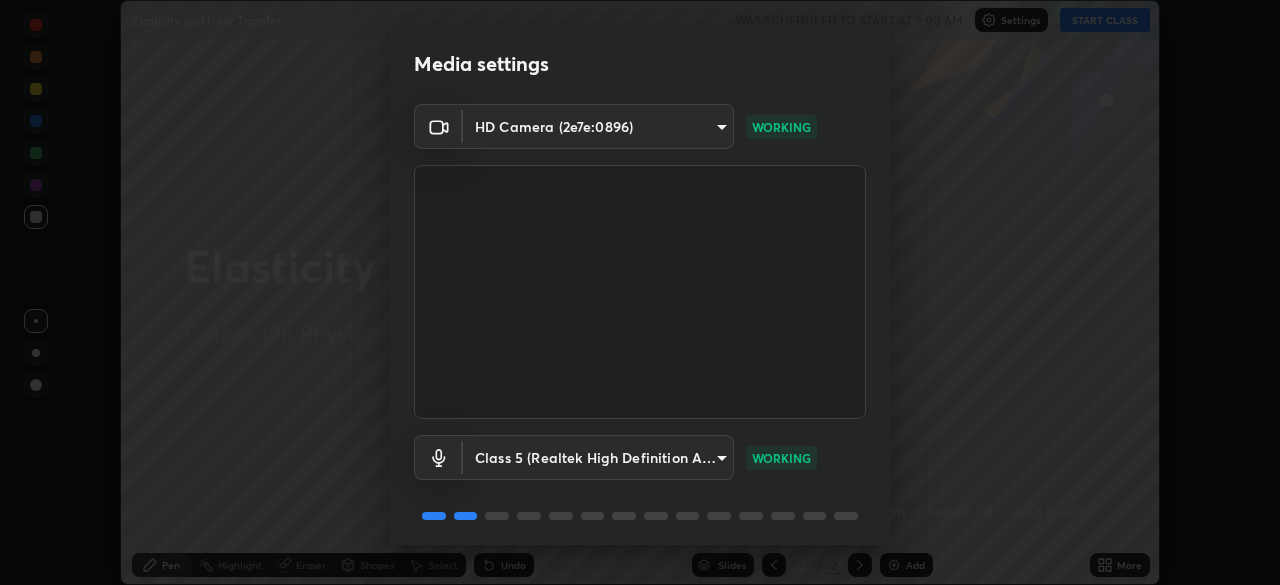 scroll, scrollTop: 71, scrollLeft: 0, axis: vertical 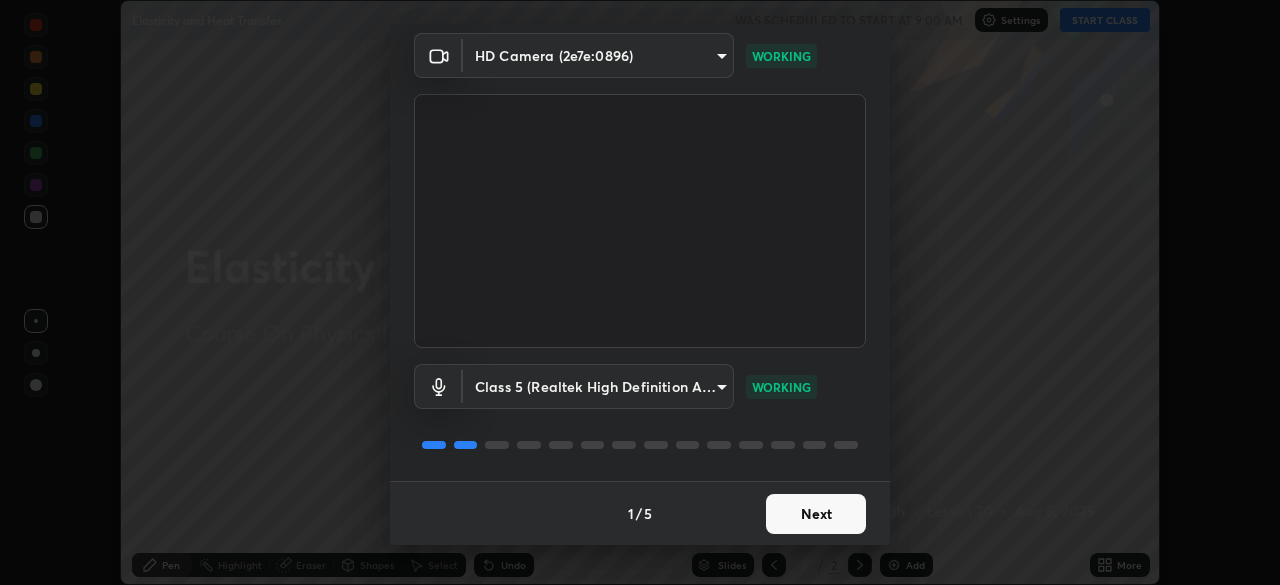 click on "Next" at bounding box center [816, 514] 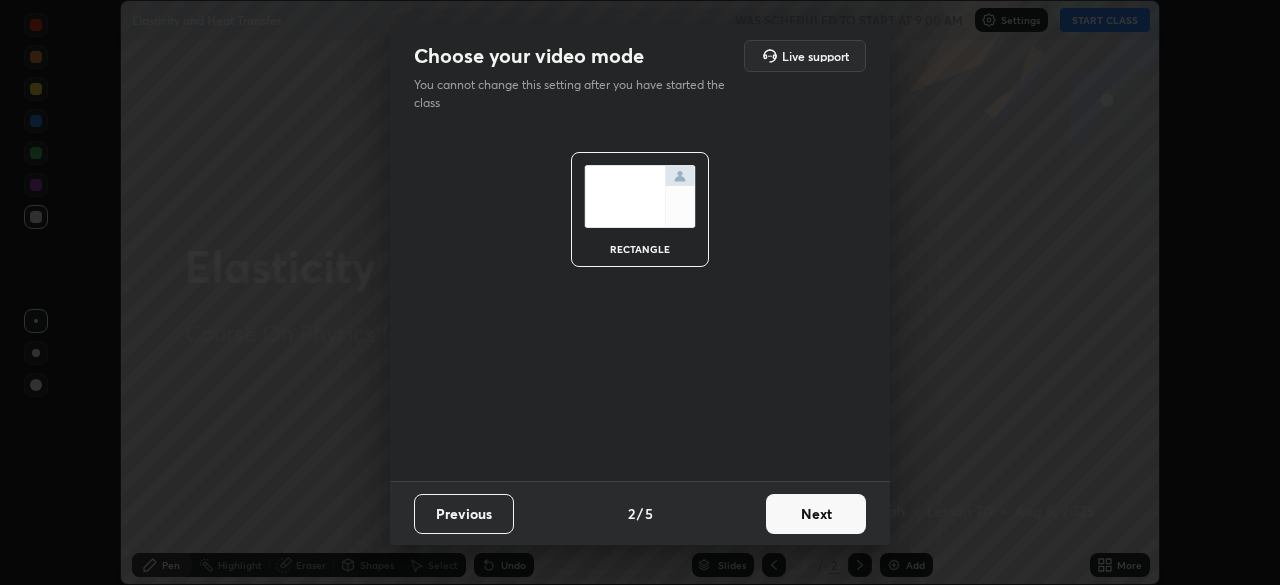 scroll, scrollTop: 0, scrollLeft: 0, axis: both 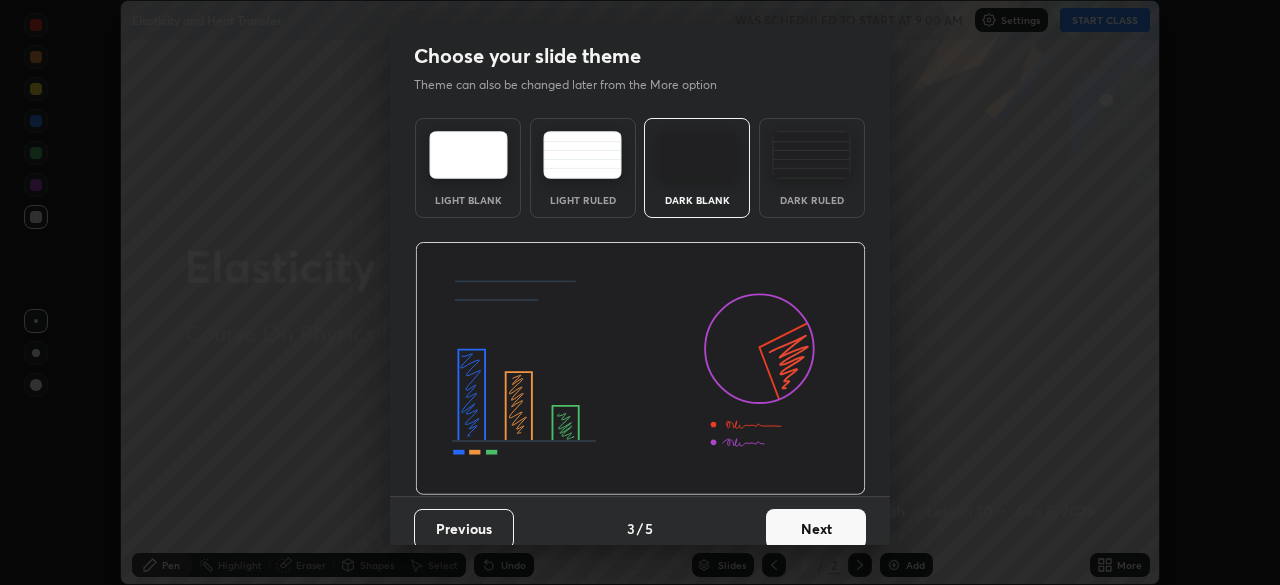 click on "Next" at bounding box center (816, 529) 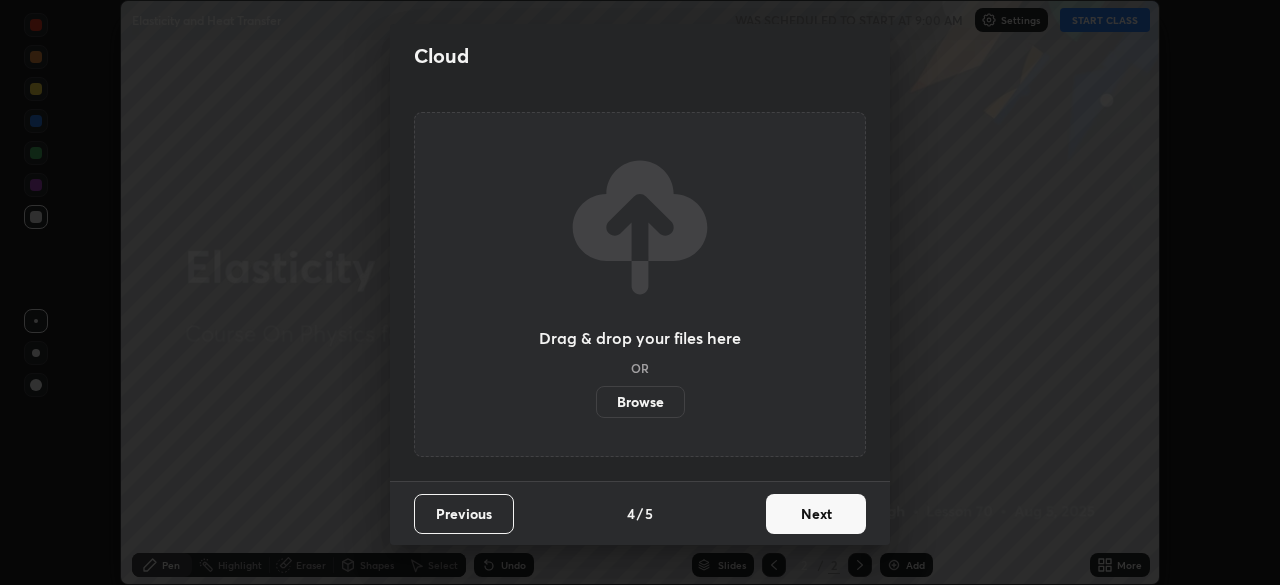 click on "Next" at bounding box center [816, 514] 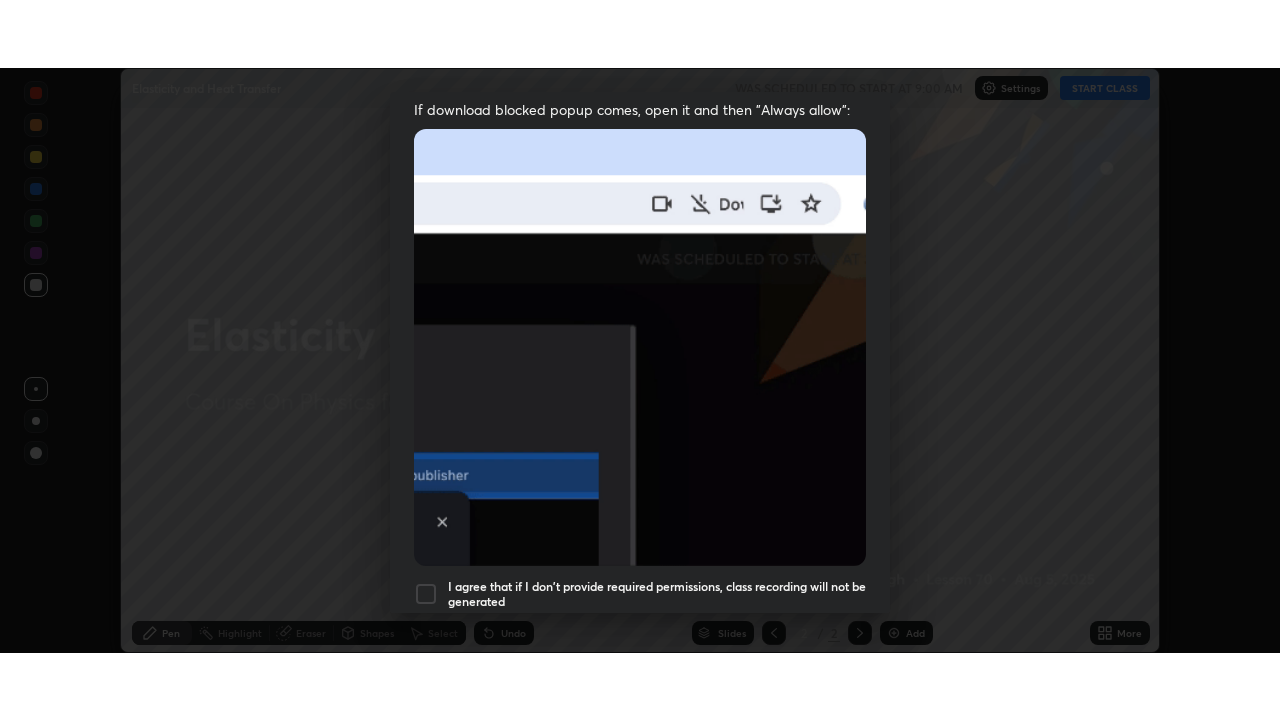 scroll, scrollTop: 479, scrollLeft: 0, axis: vertical 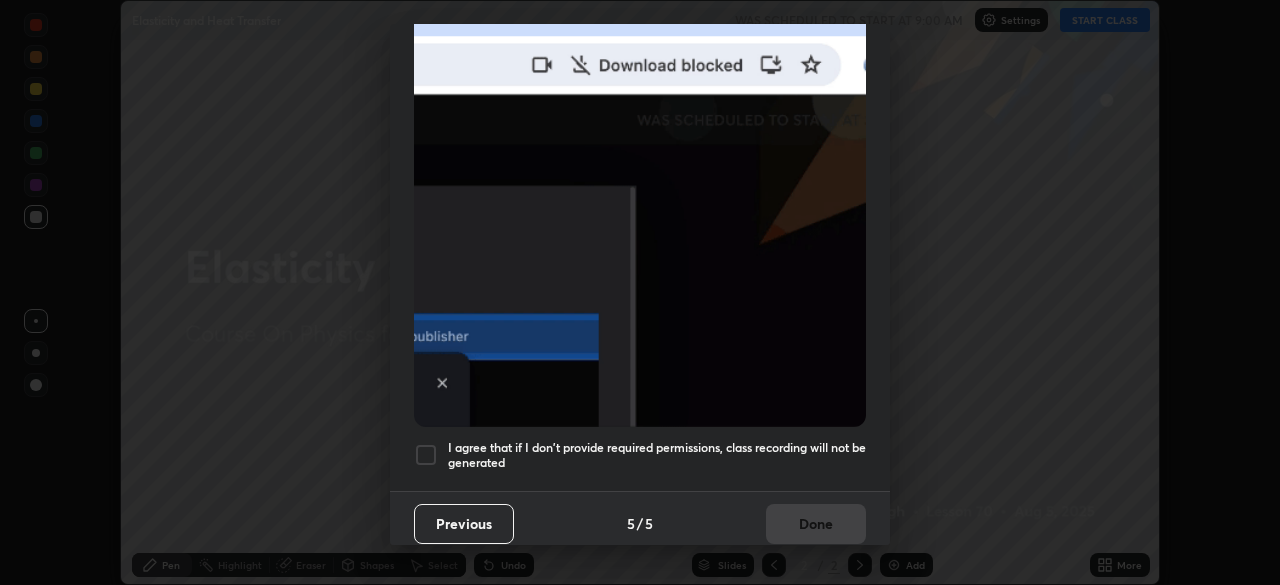 click at bounding box center (426, 455) 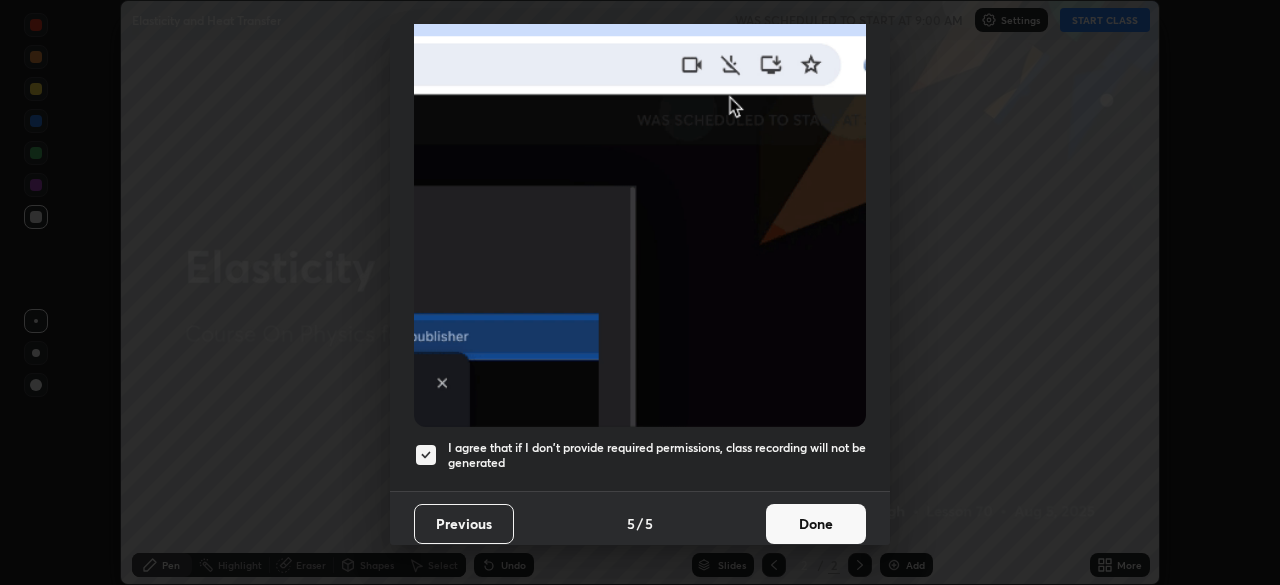 click on "Done" at bounding box center [816, 524] 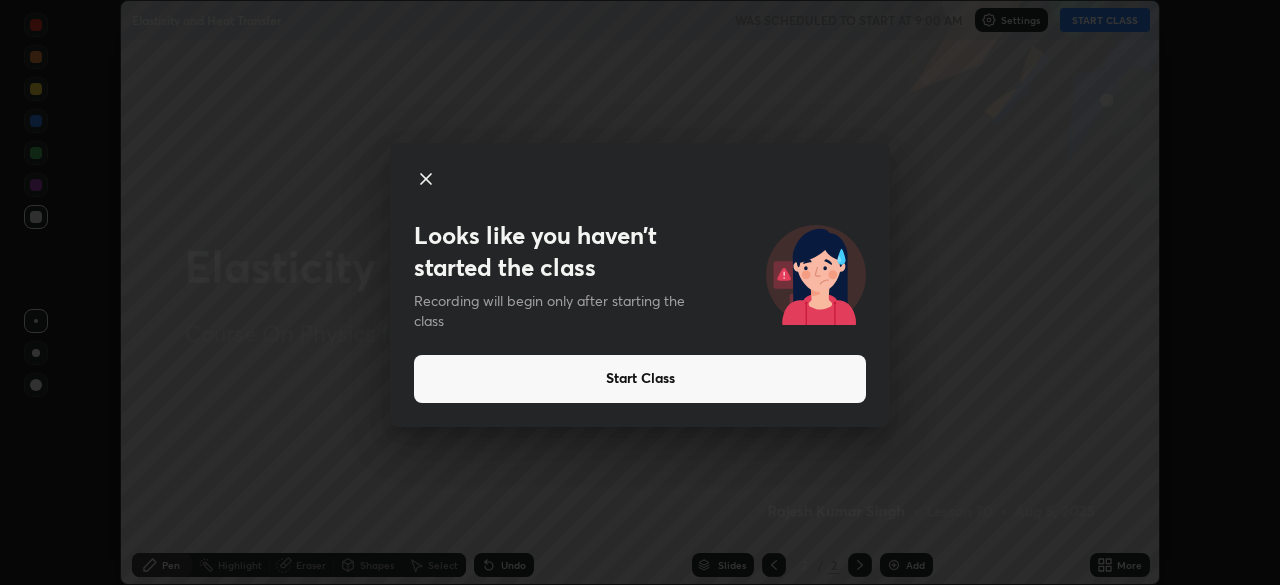 click on "Start Class" at bounding box center [640, 379] 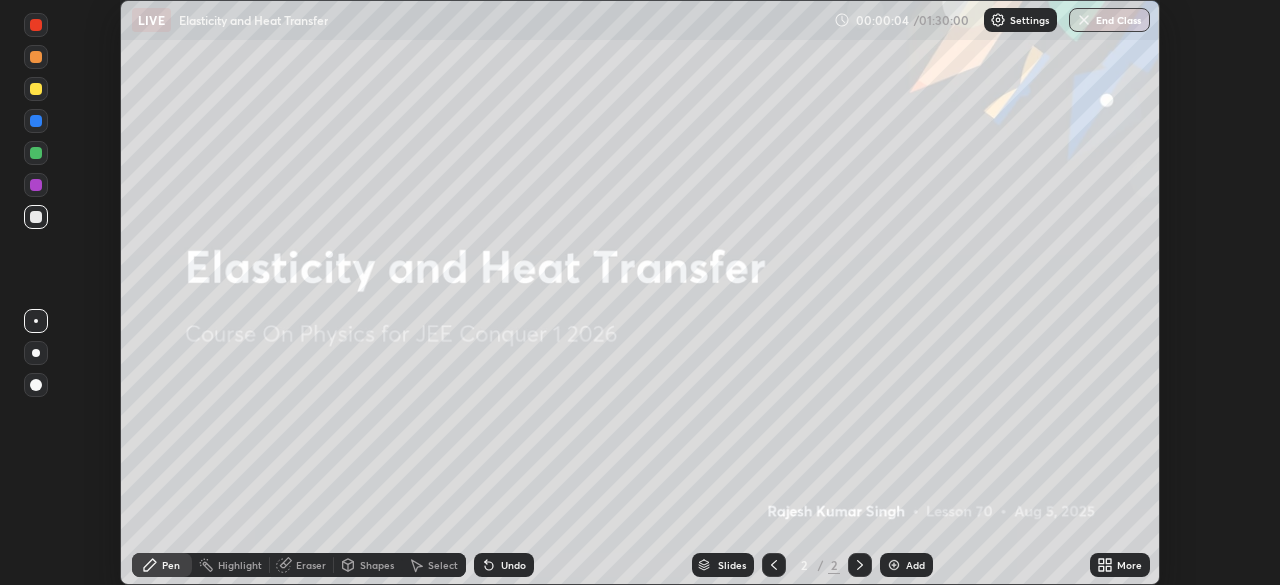 click on "Add" at bounding box center [906, 565] 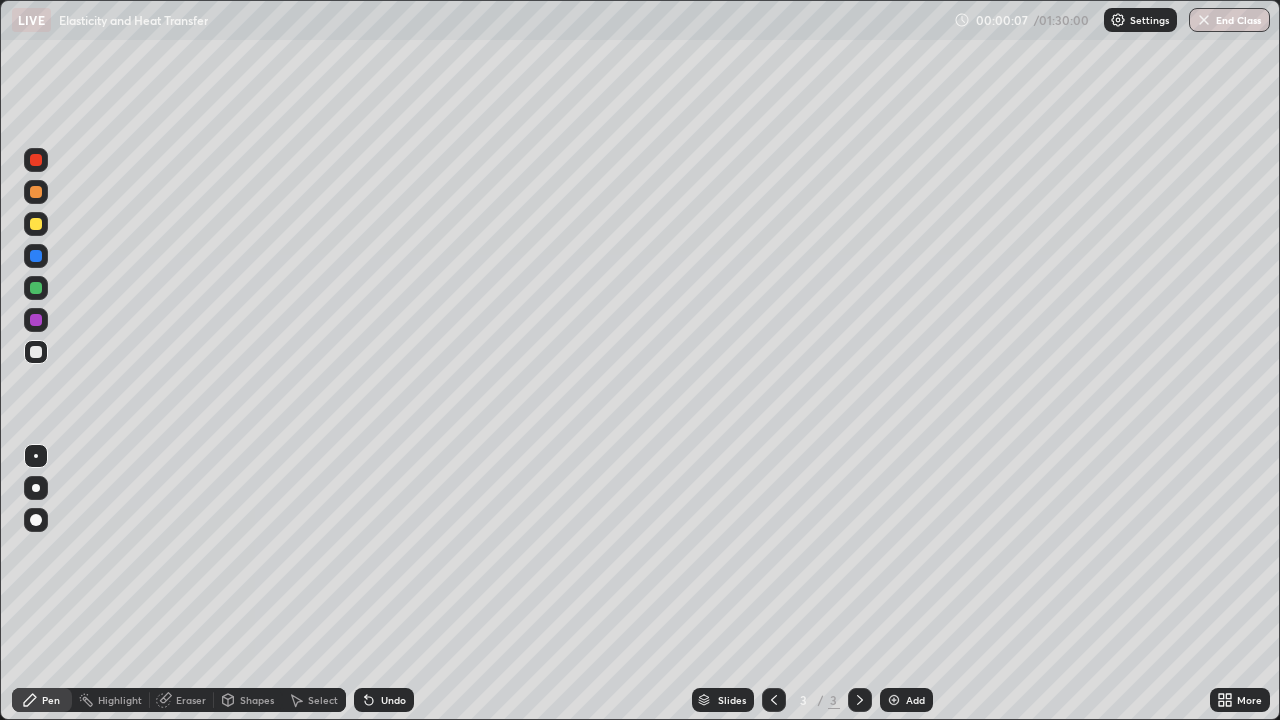 scroll, scrollTop: 99280, scrollLeft: 98720, axis: both 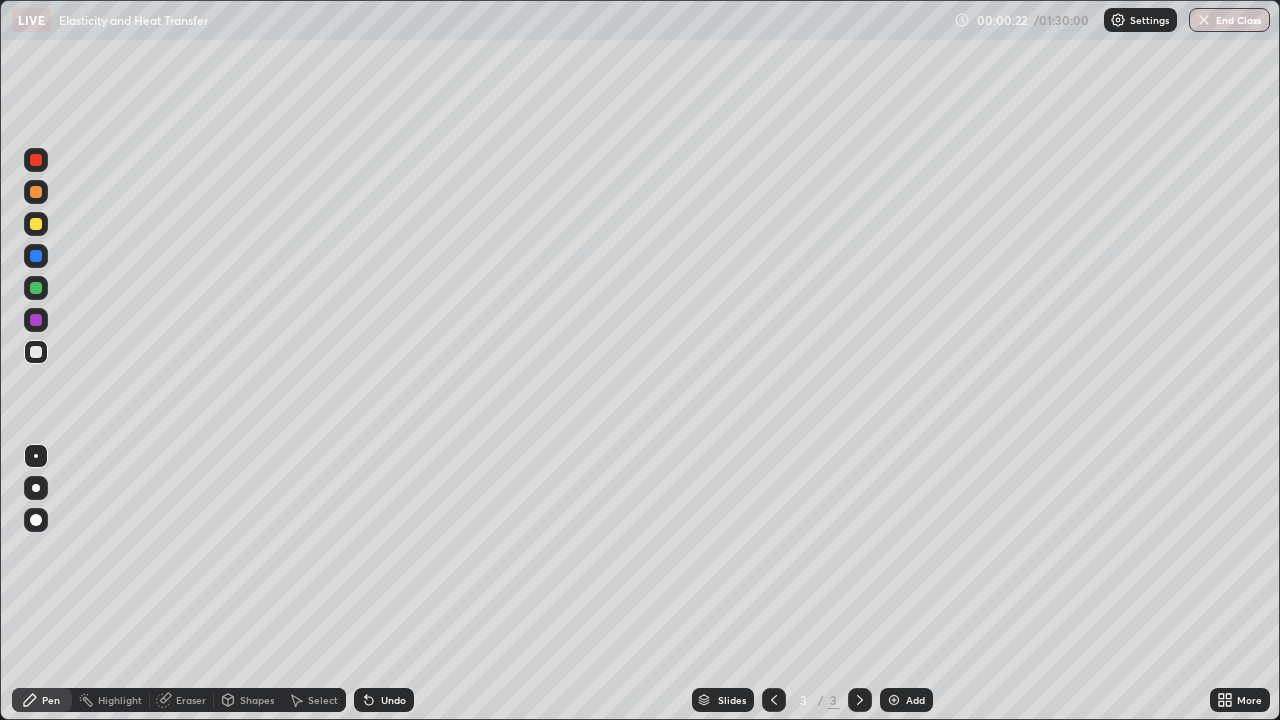 click at bounding box center [36, 224] 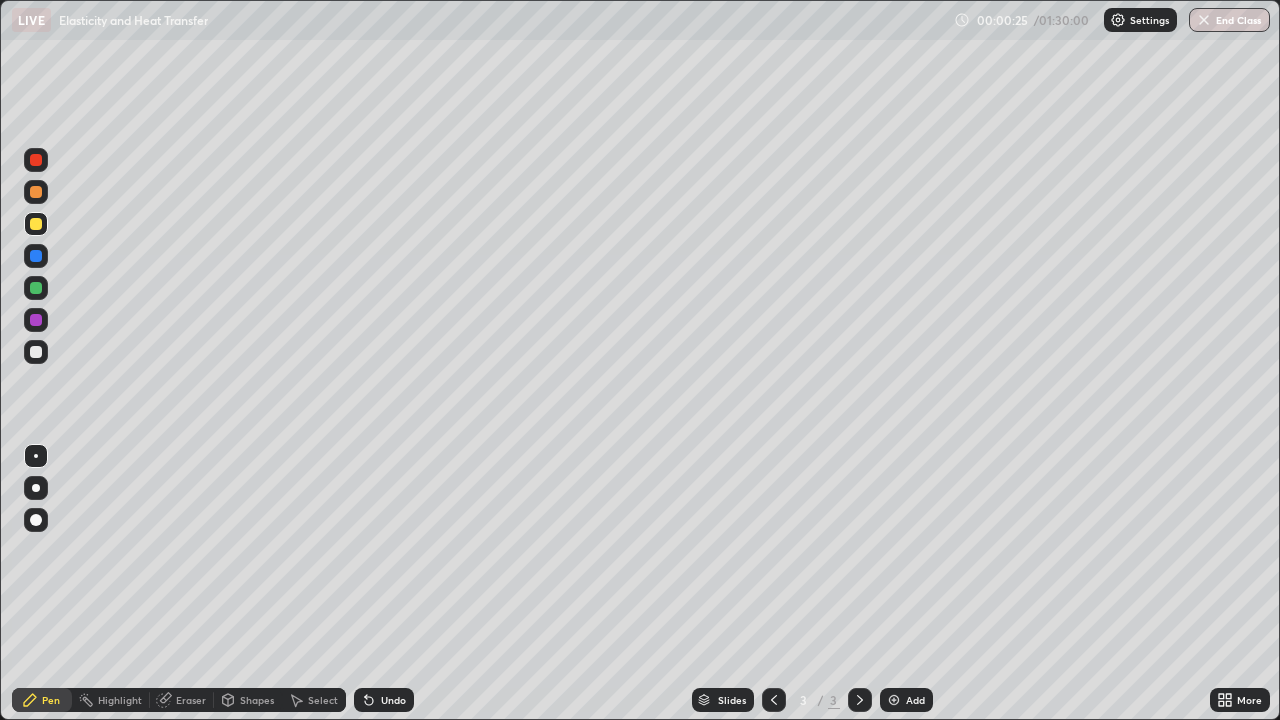 click at bounding box center (36, 224) 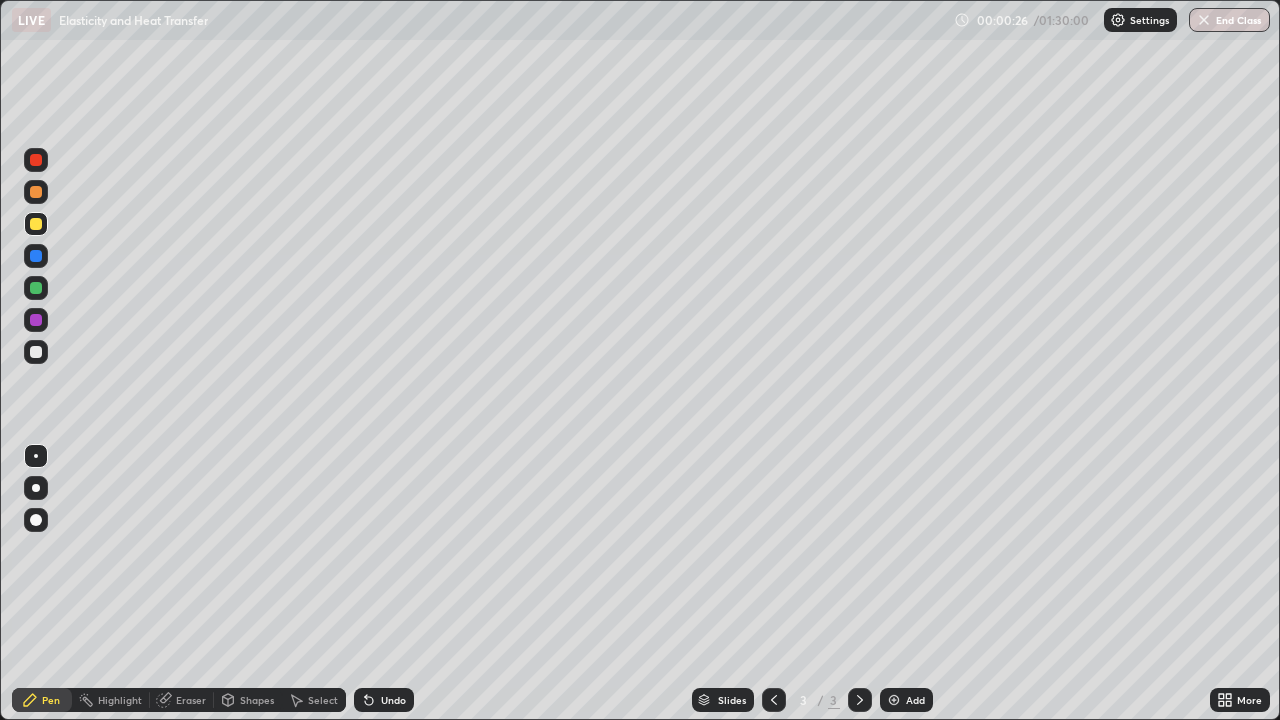 click at bounding box center (36, 224) 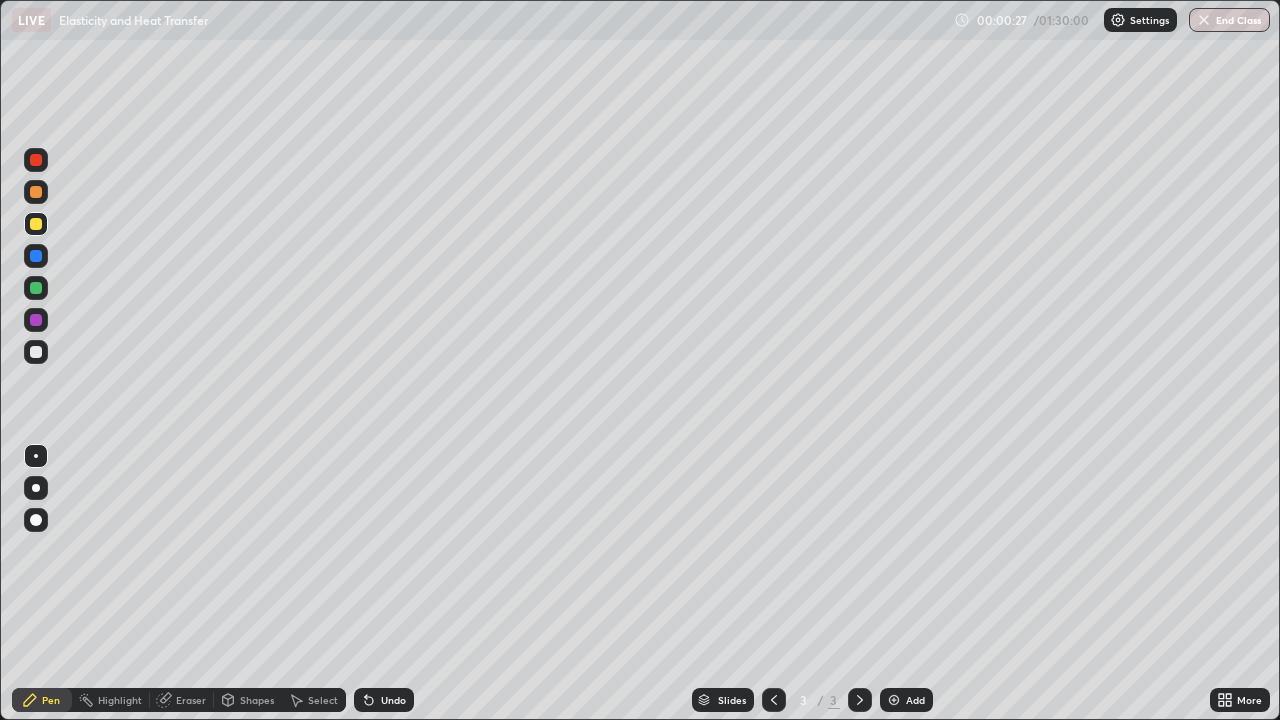 click at bounding box center (36, 224) 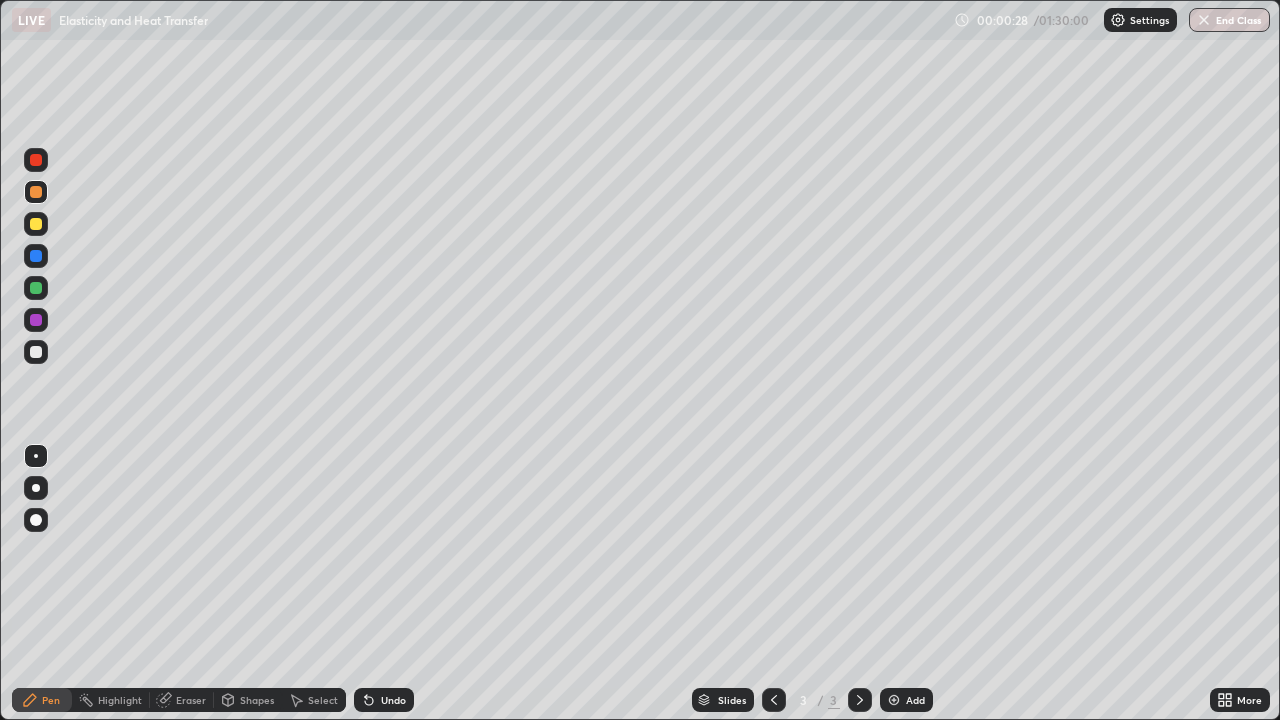 click at bounding box center [36, 224] 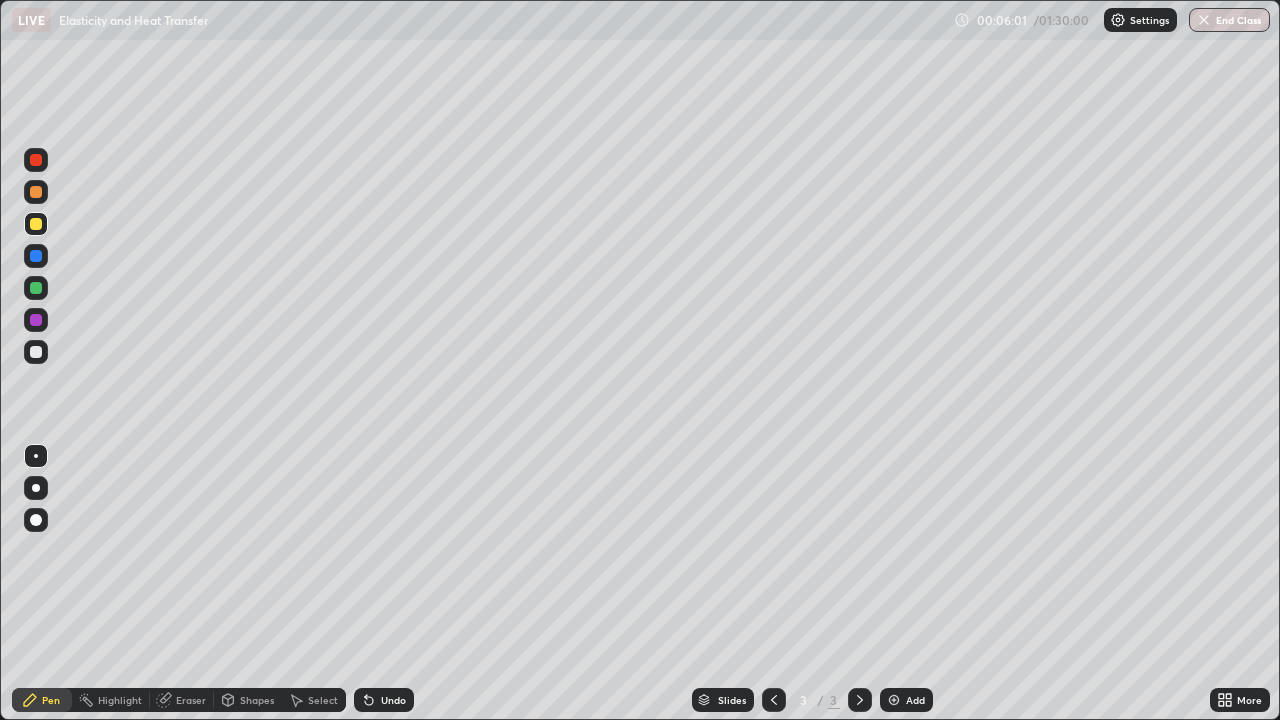 click at bounding box center (36, 224) 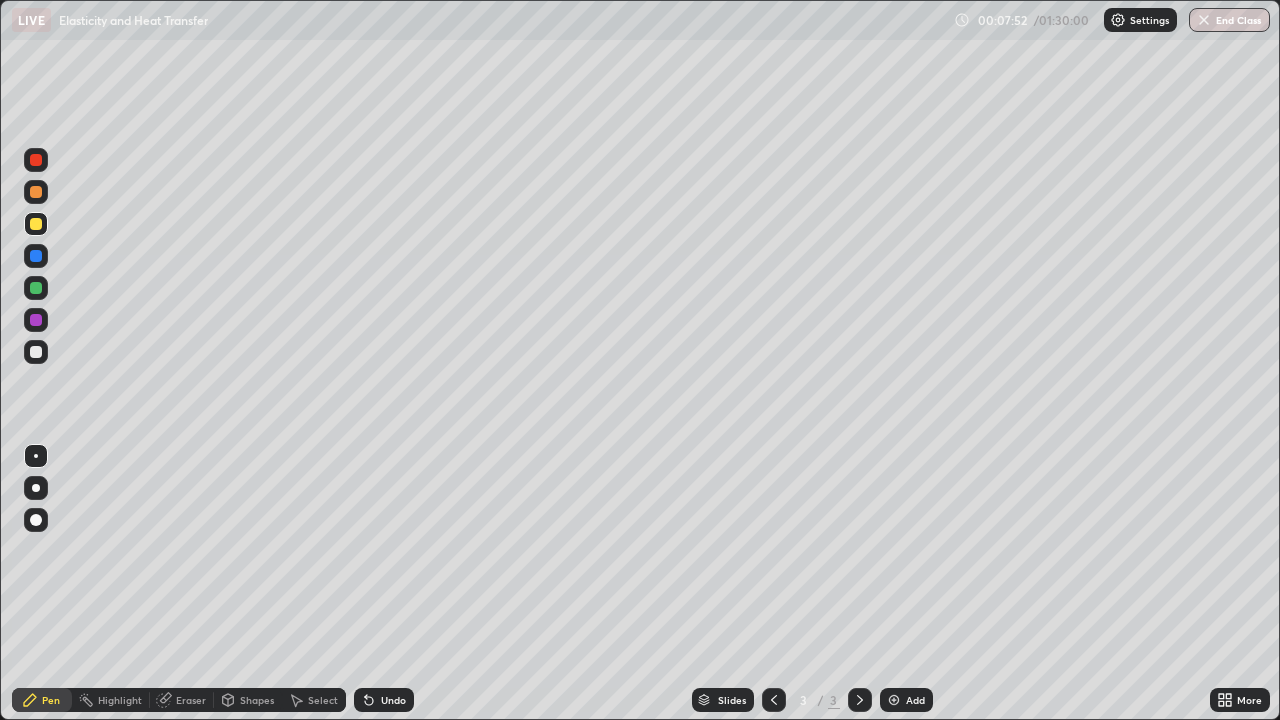 click at bounding box center (774, 700) 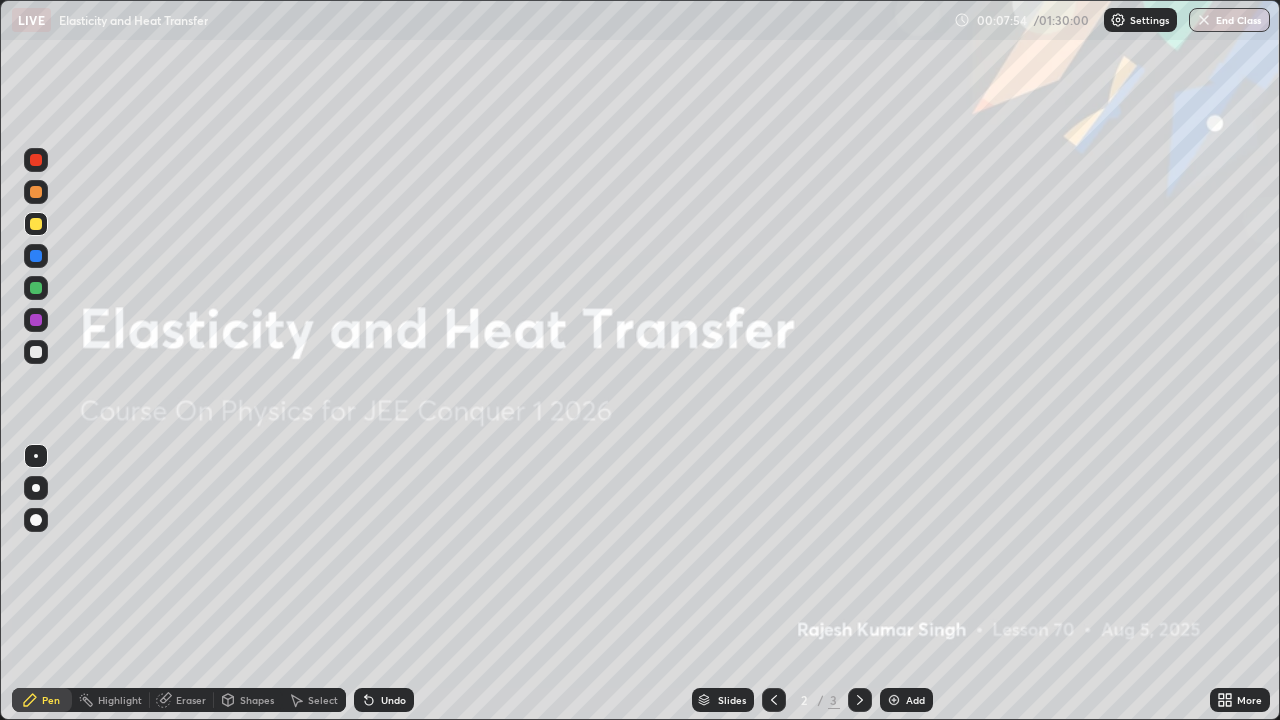 click 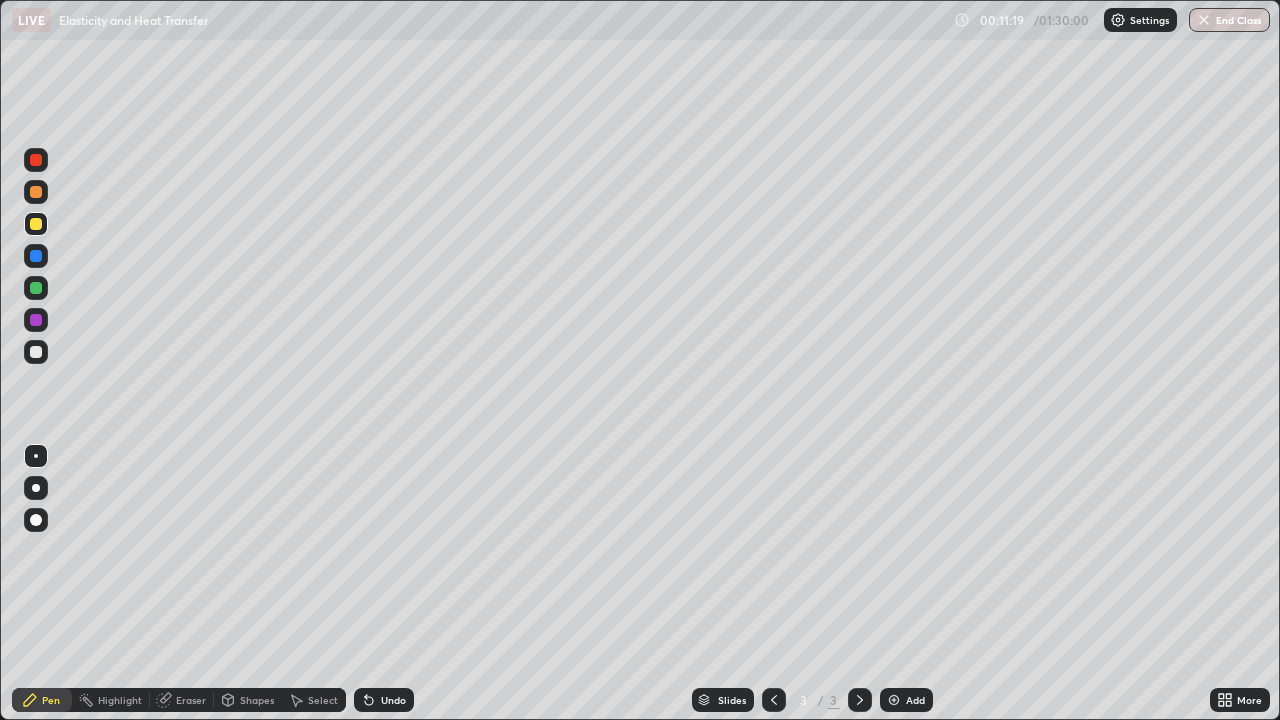 click at bounding box center (894, 700) 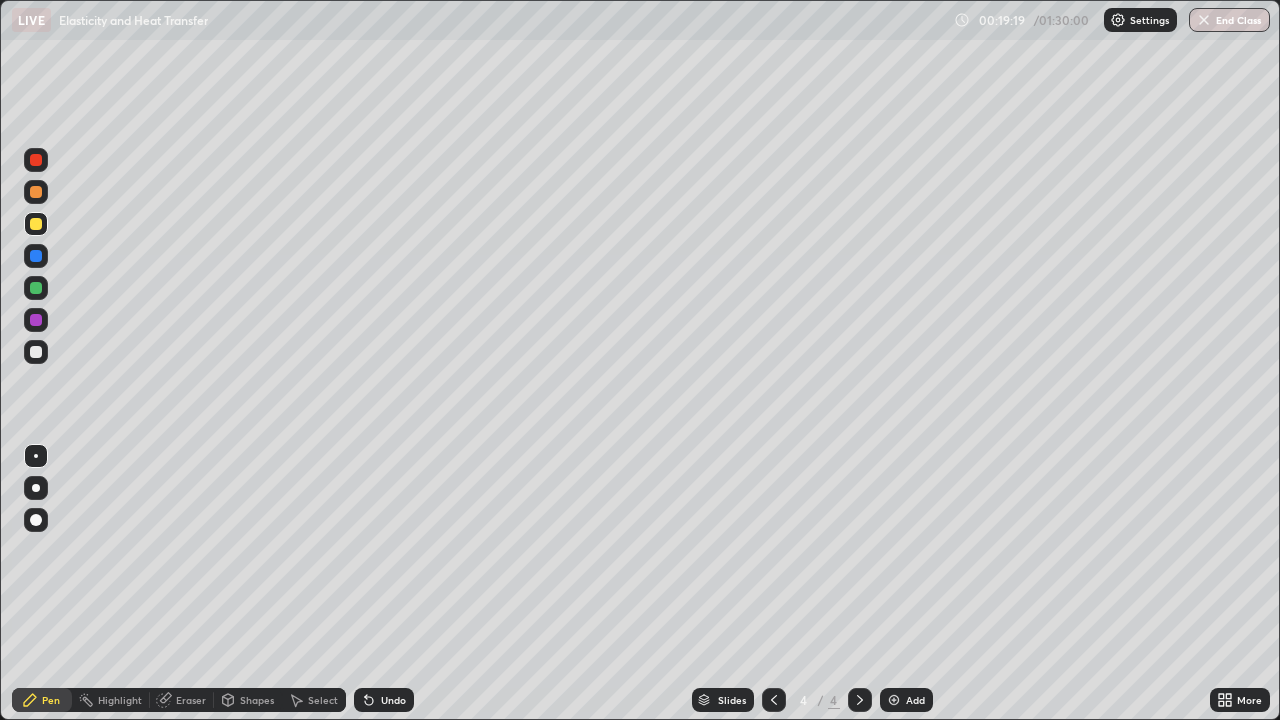 click at bounding box center [36, 224] 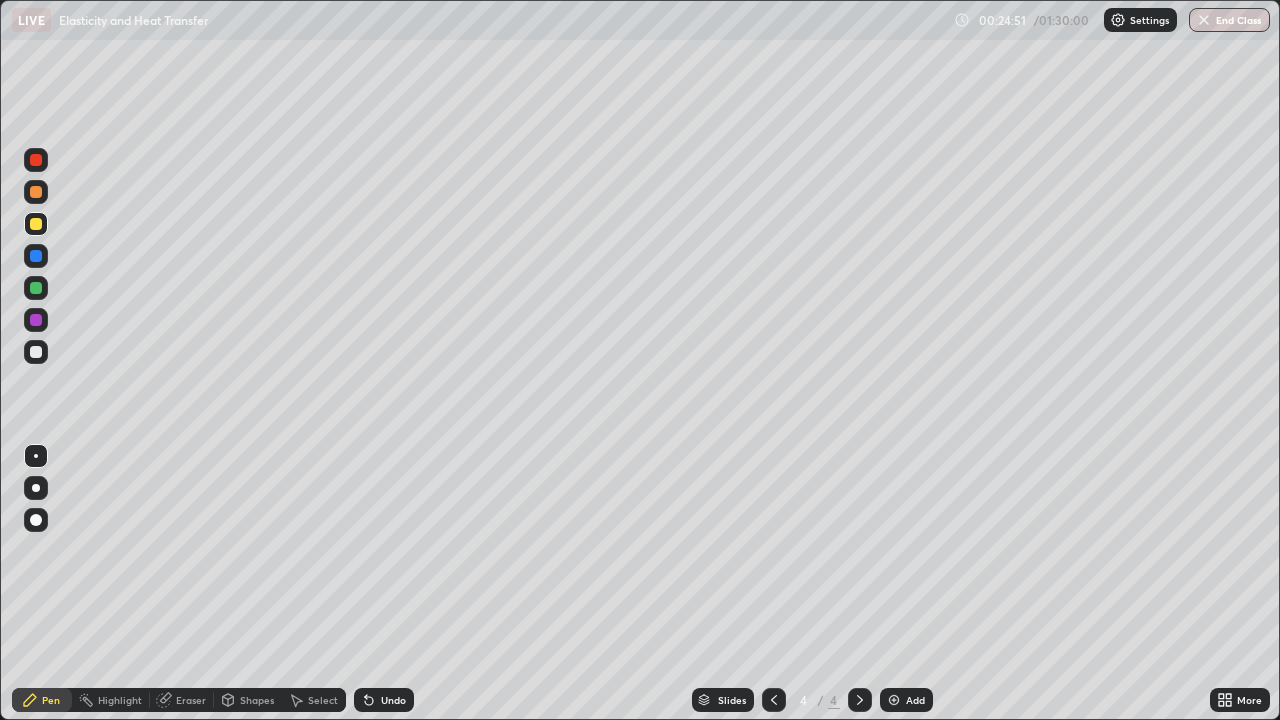 click at bounding box center (36, 352) 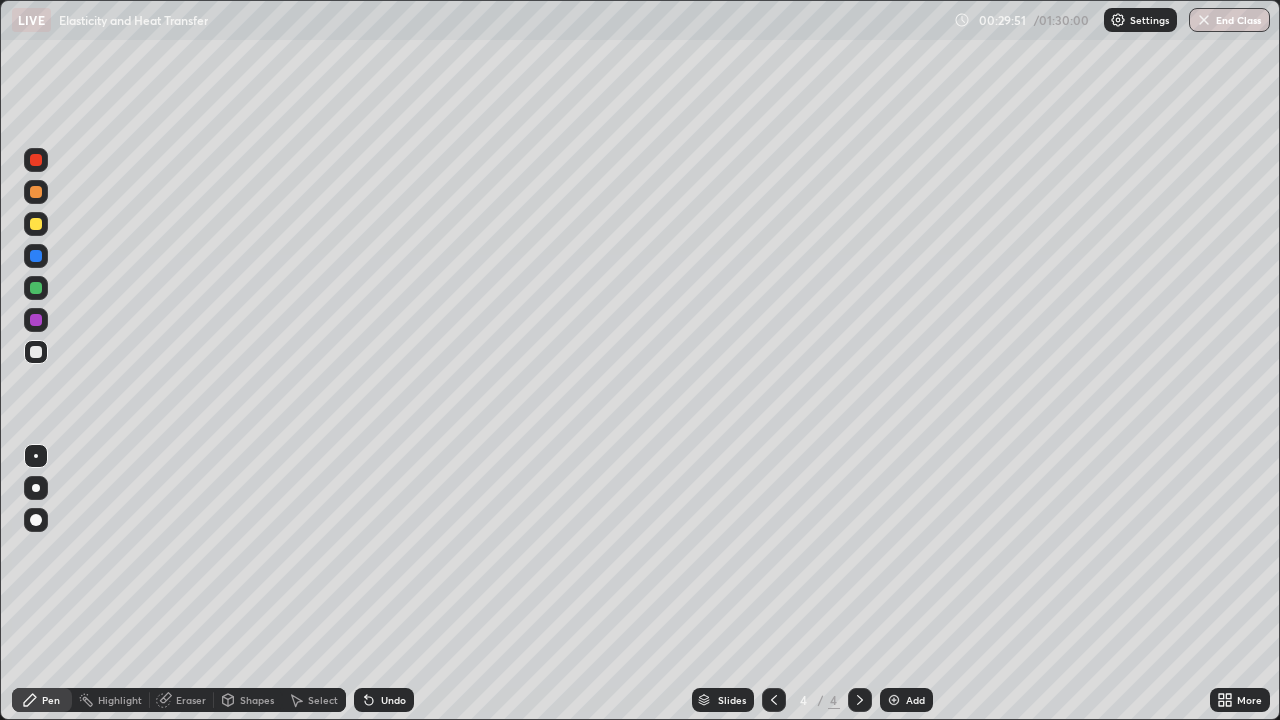 click at bounding box center [894, 700] 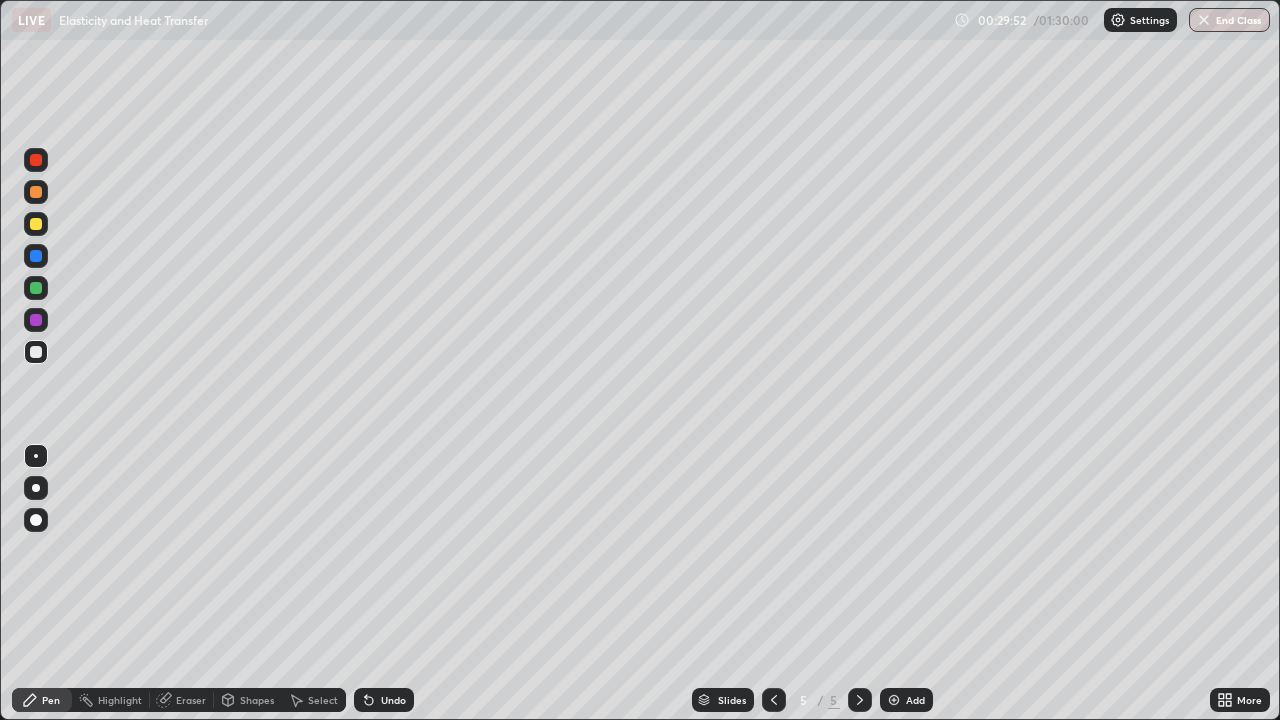 click at bounding box center [36, 192] 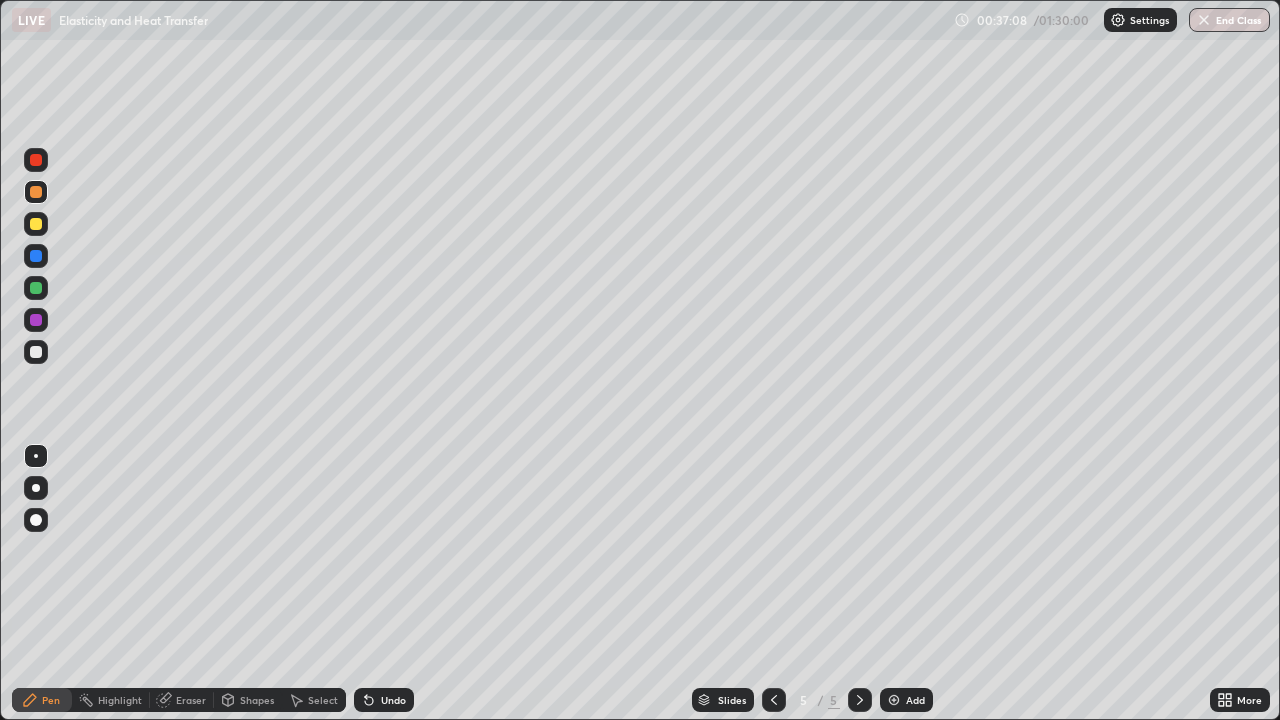 click on "Eraser" at bounding box center [191, 700] 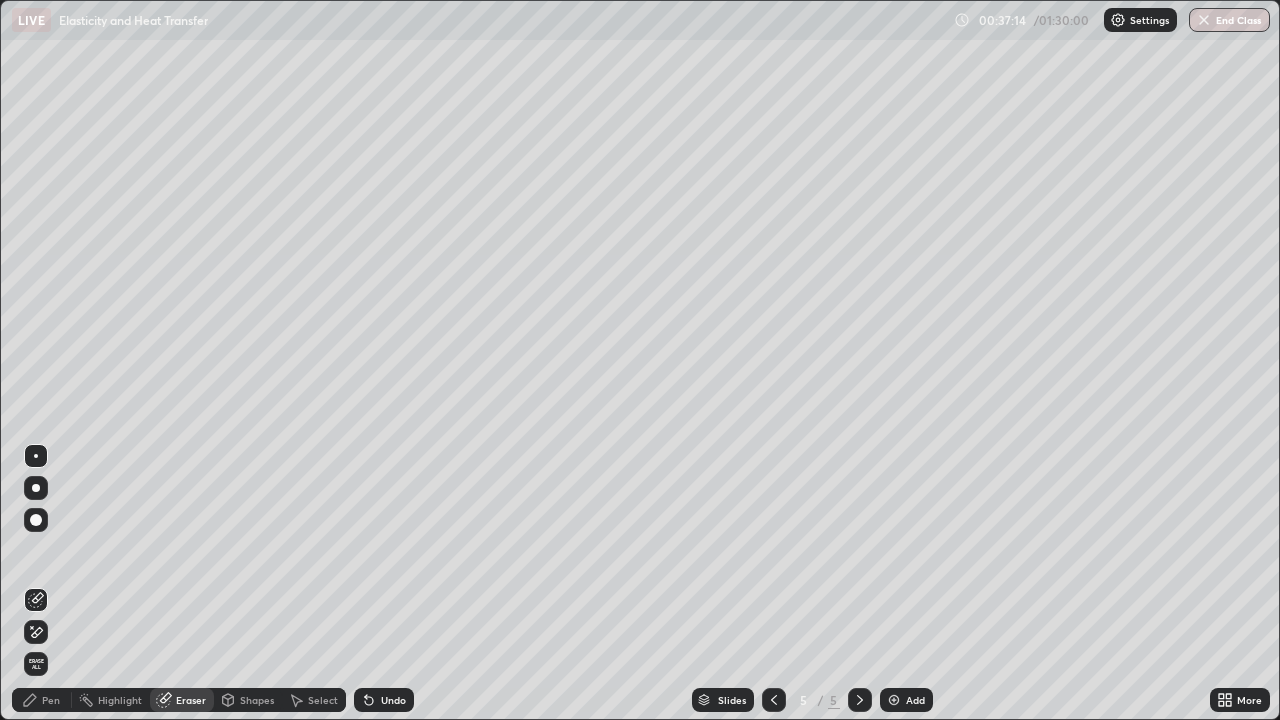 click on "Eraser" at bounding box center [191, 700] 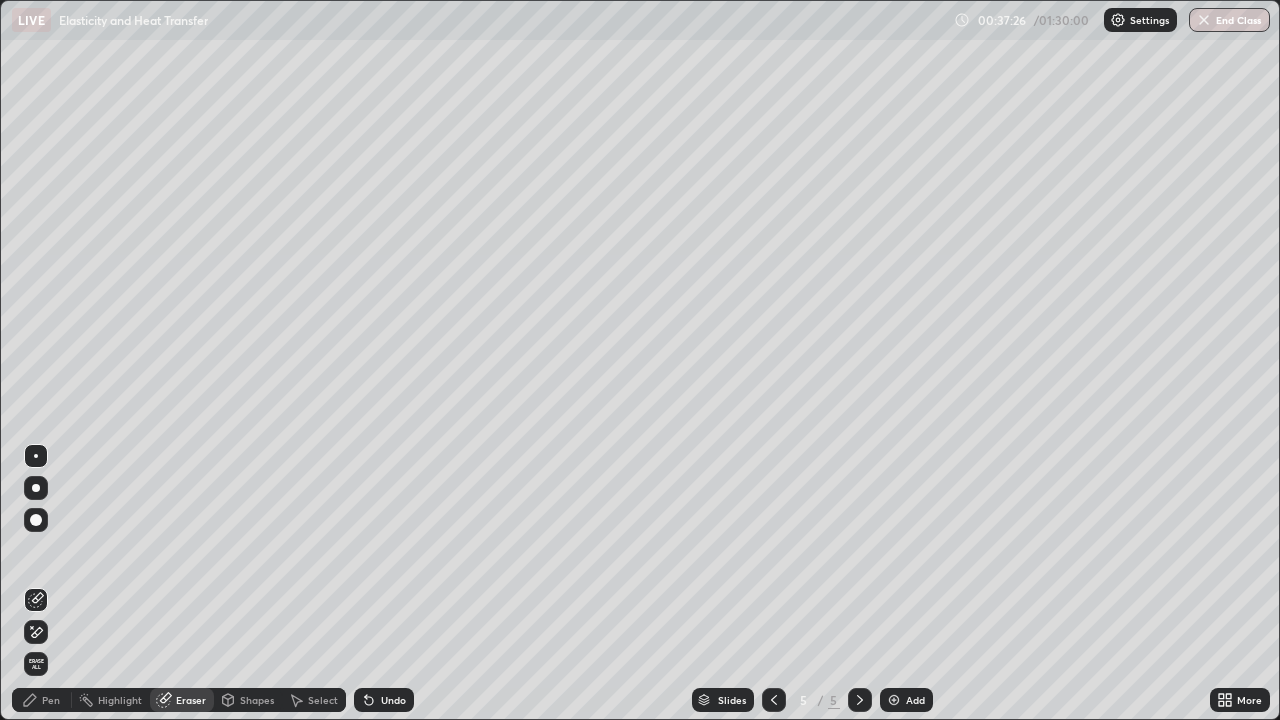 click on "Pen" at bounding box center [42, 700] 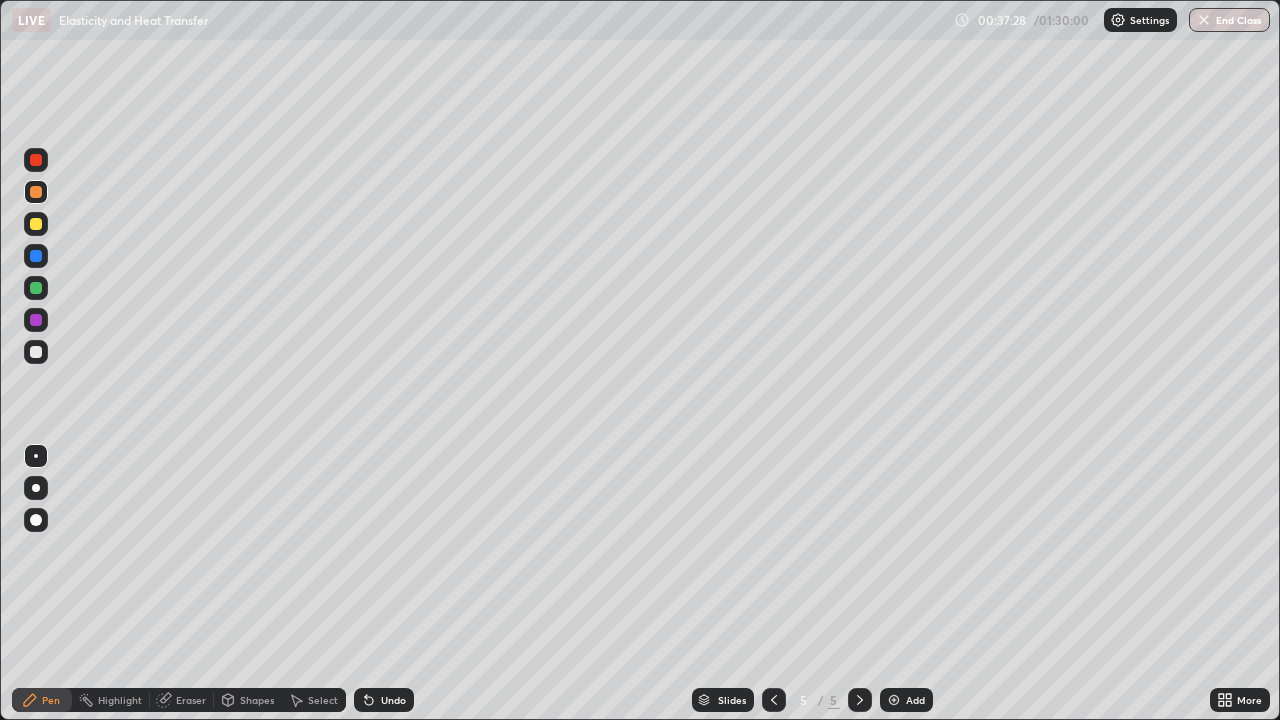 click at bounding box center (36, 224) 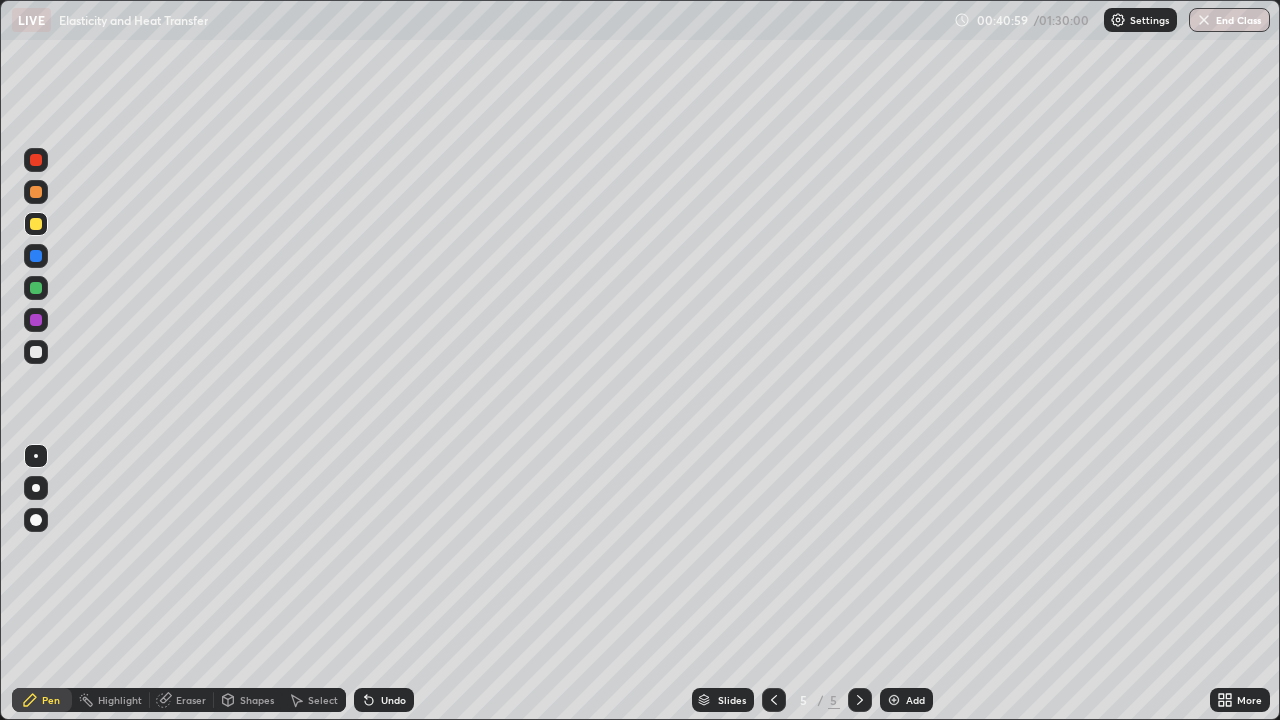 click at bounding box center [894, 700] 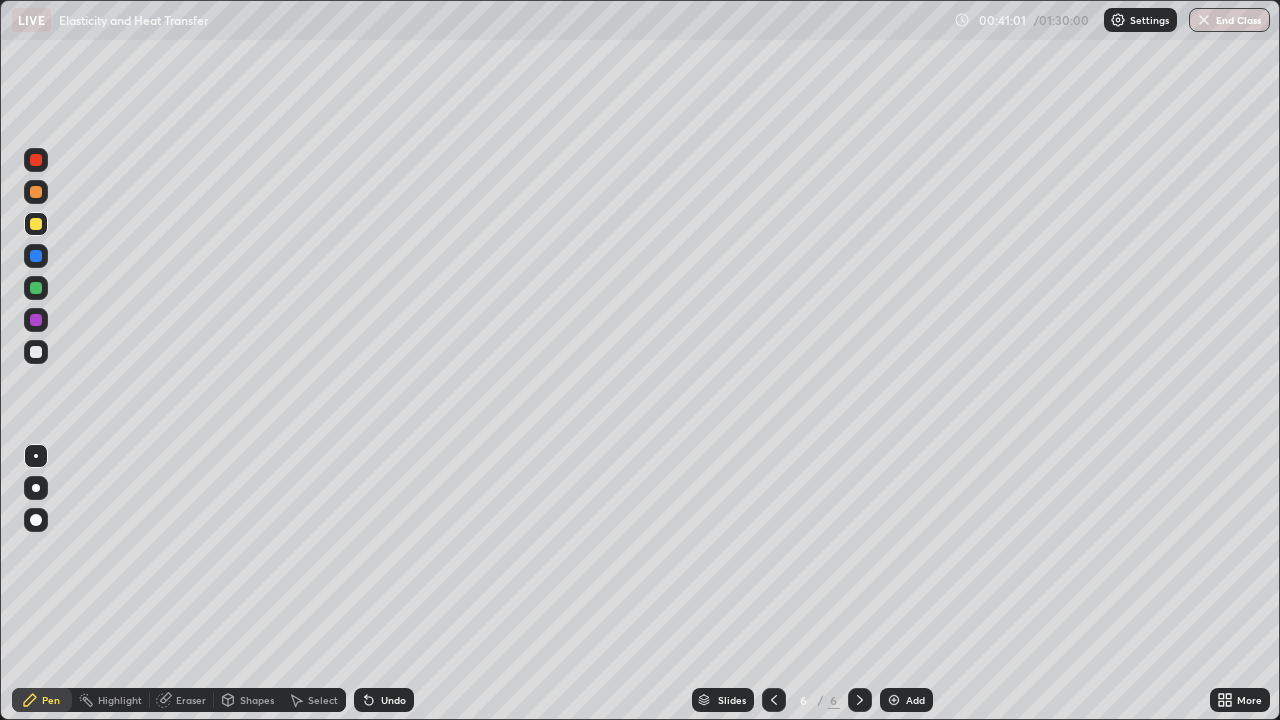 click at bounding box center (36, 192) 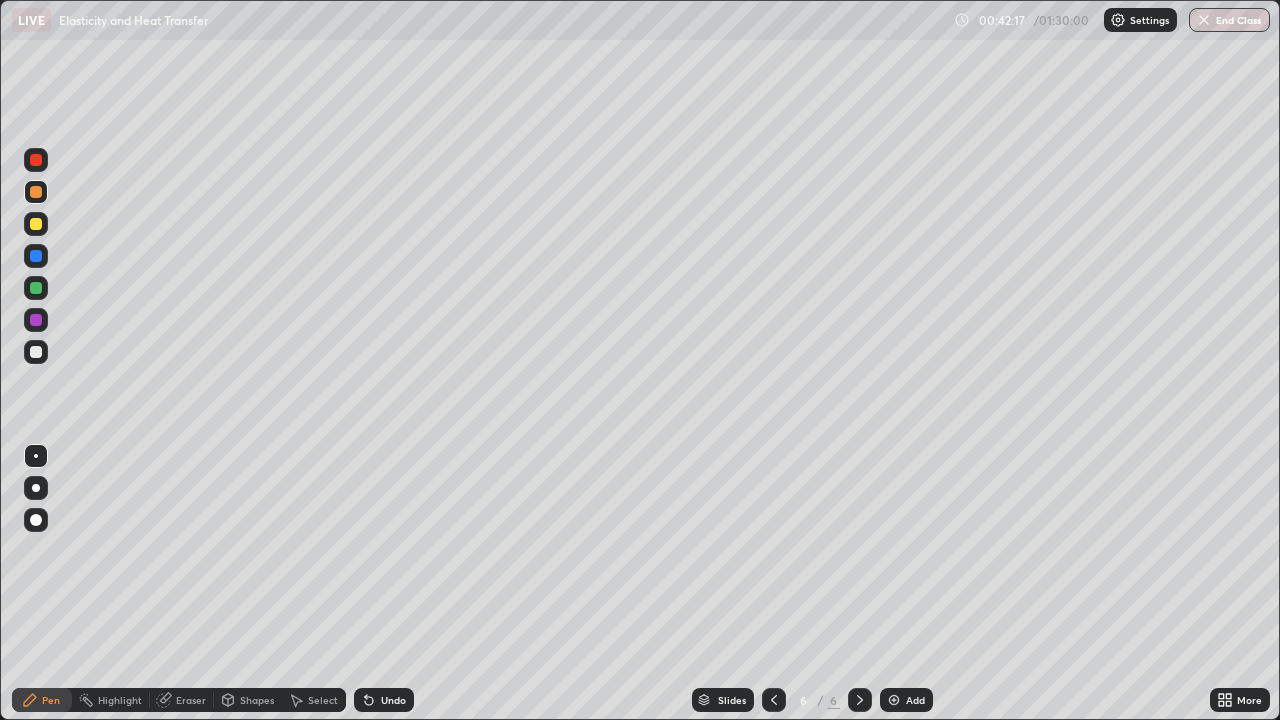 click 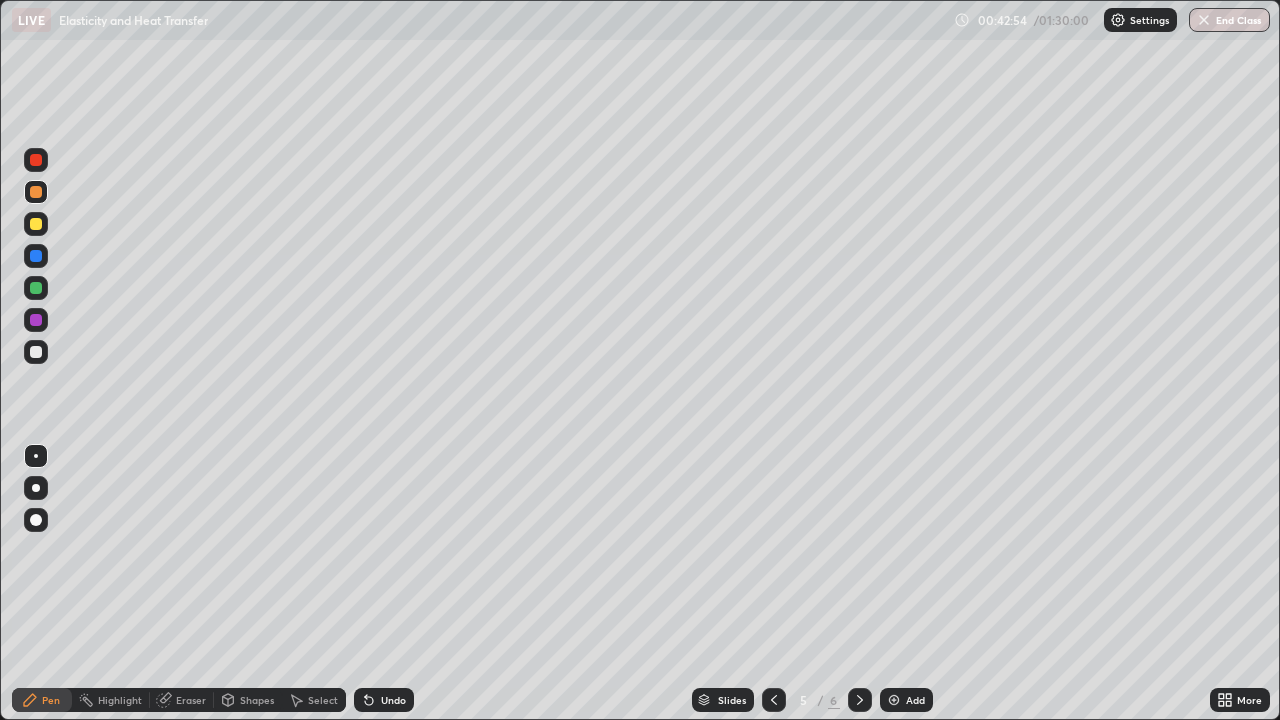 click at bounding box center [860, 700] 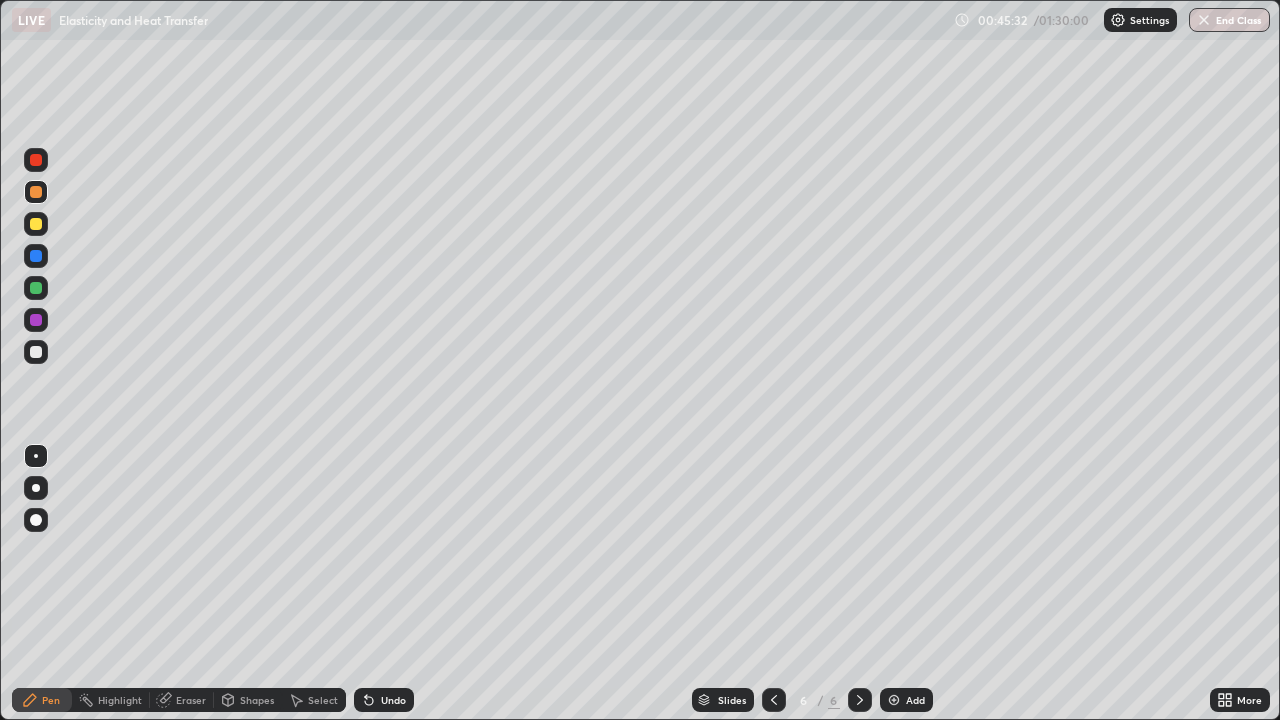 click at bounding box center (36, 224) 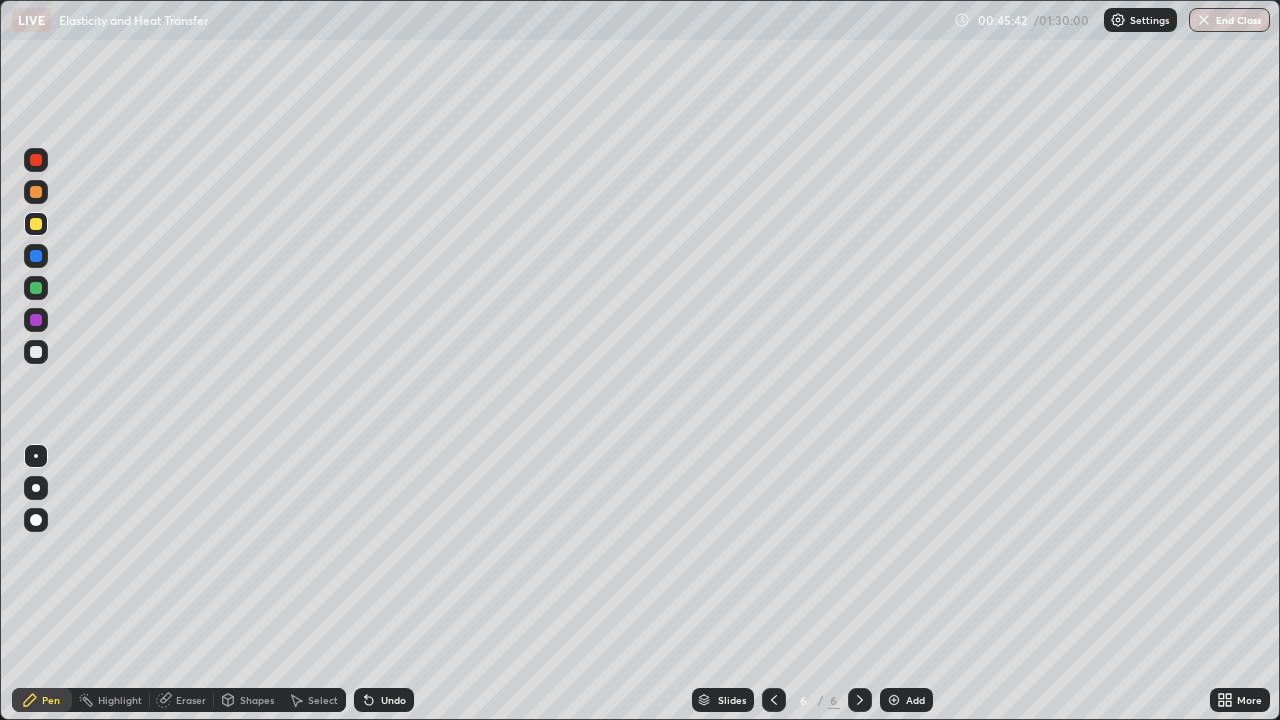 click 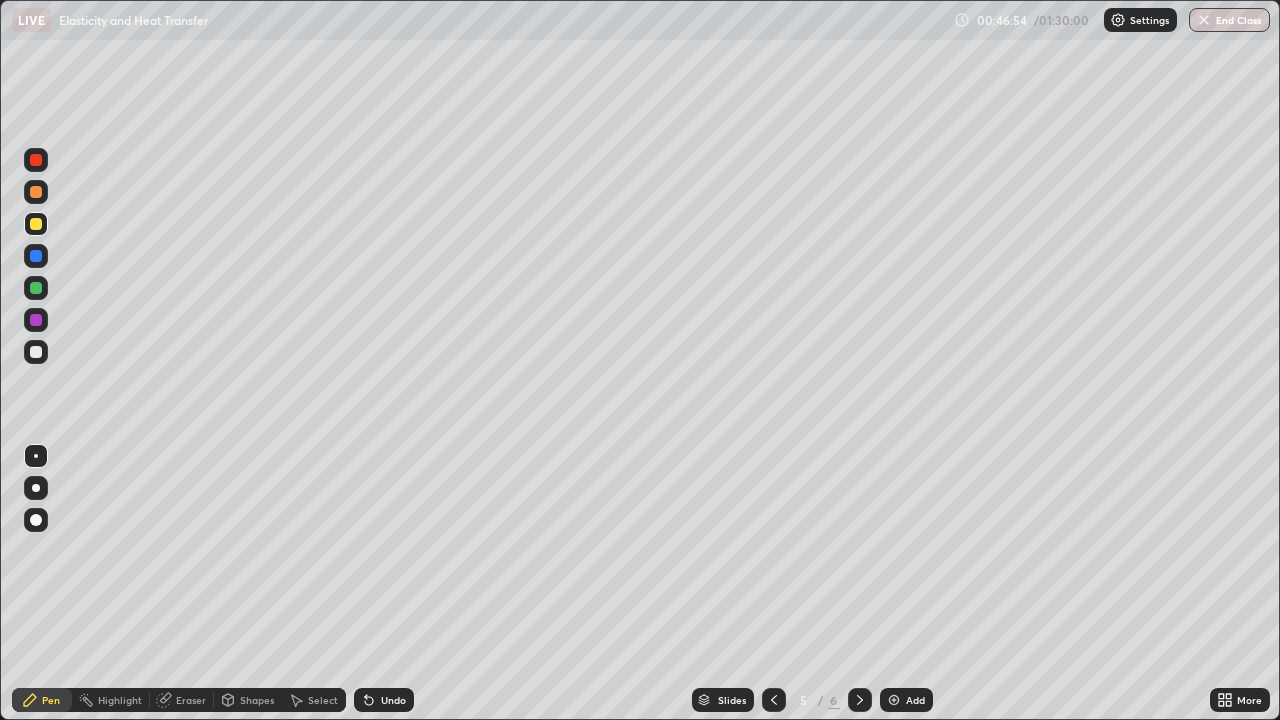 click at bounding box center [894, 700] 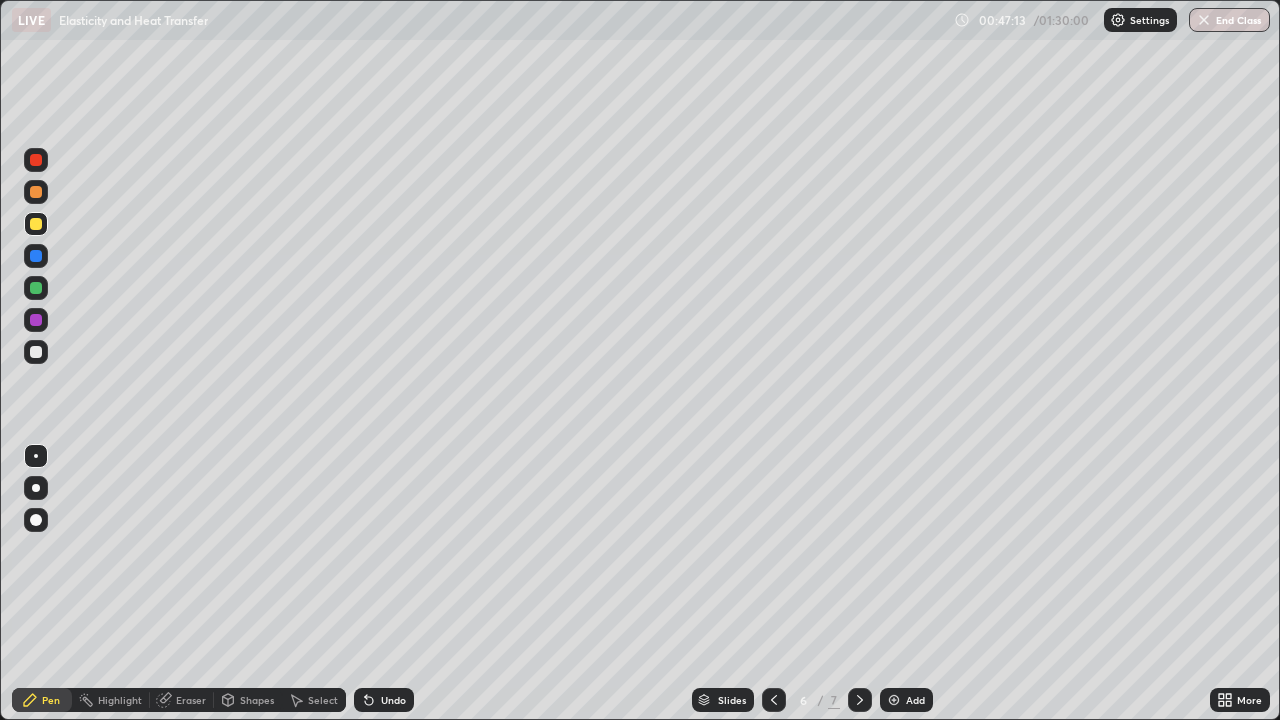 click at bounding box center [36, 224] 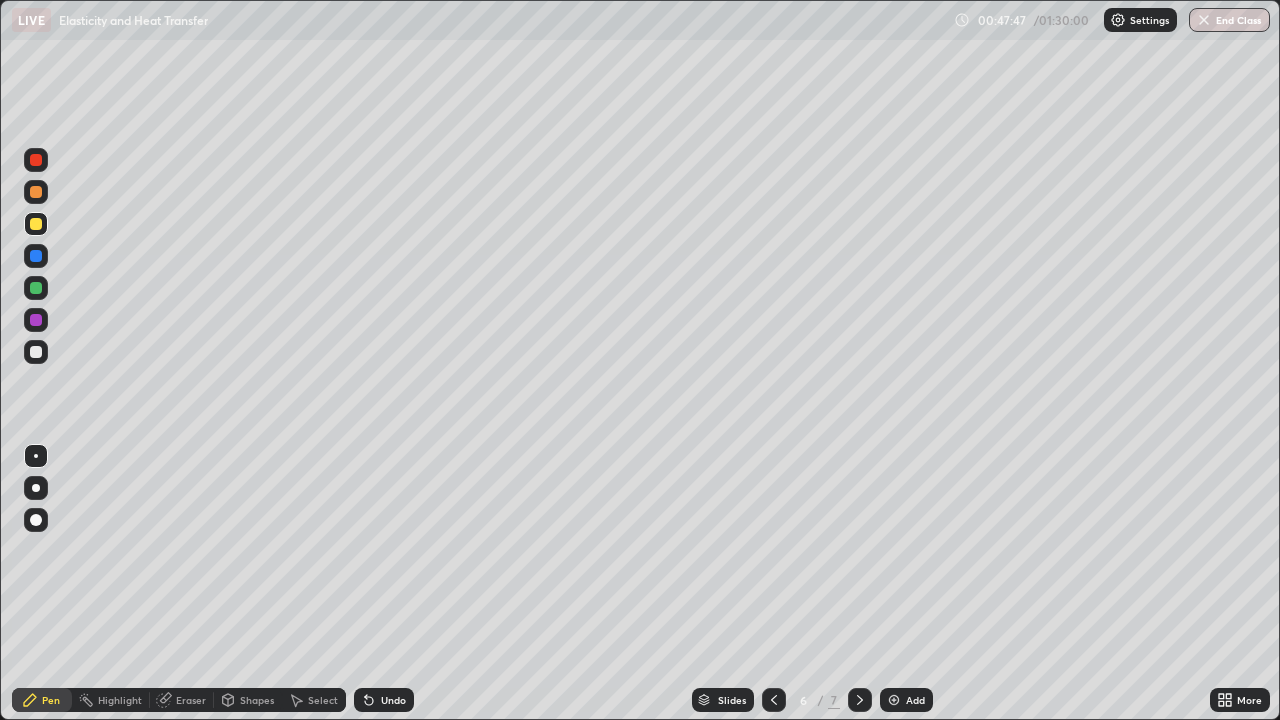 click 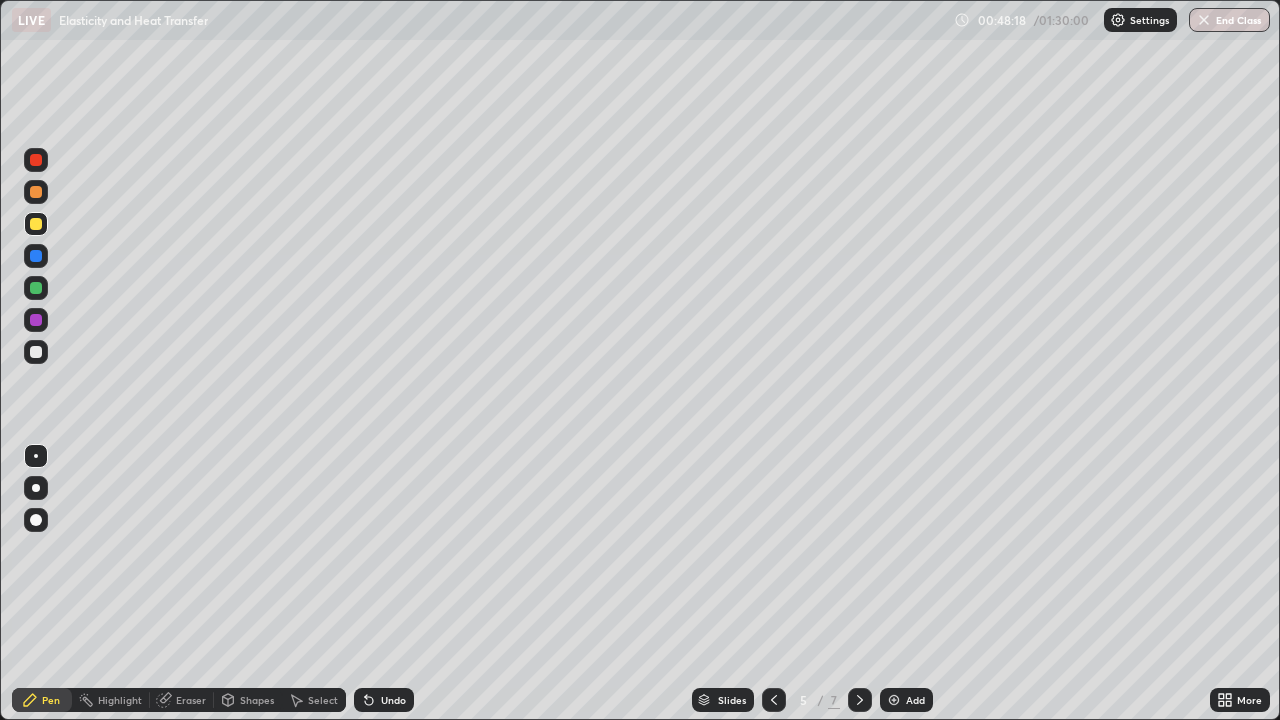 click 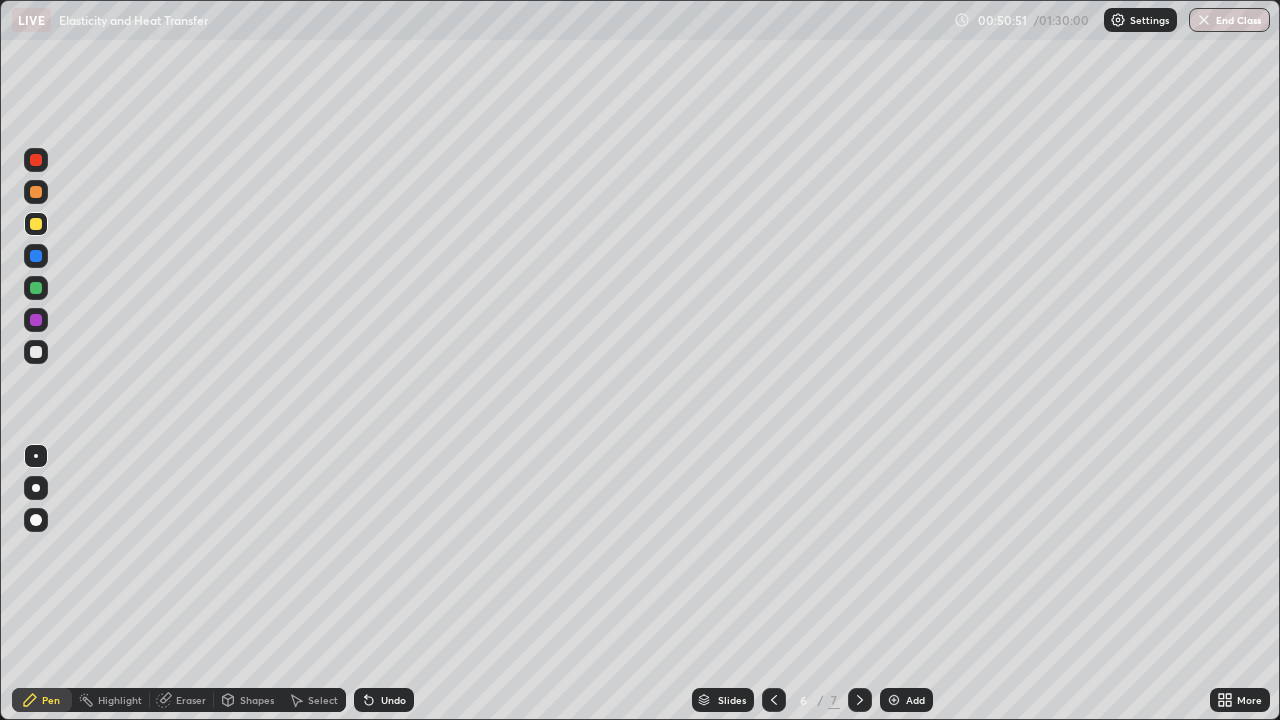 click 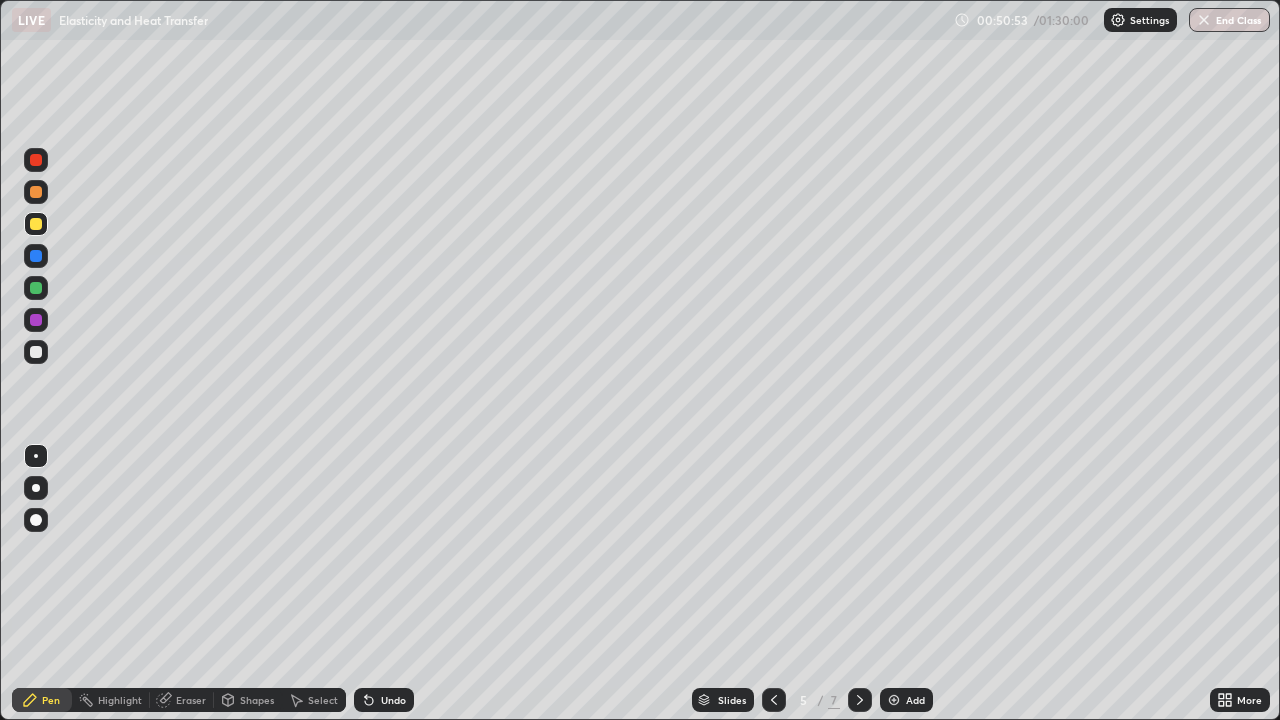 click 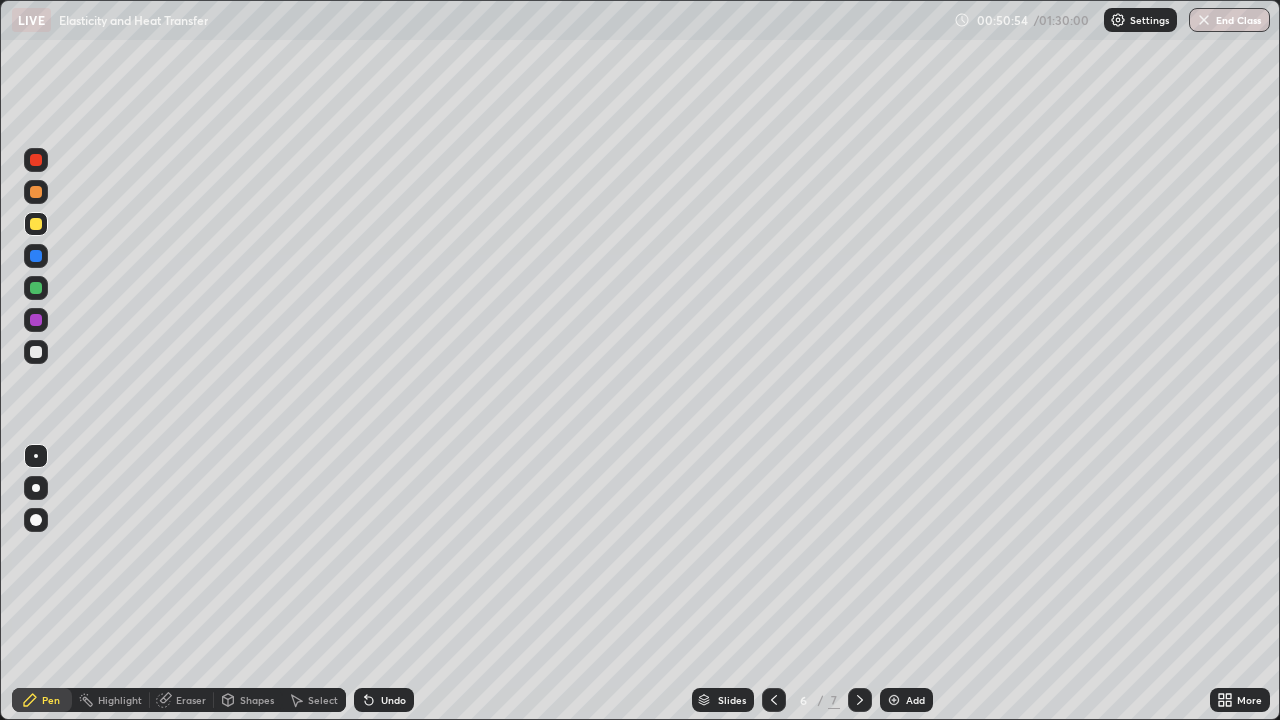 click 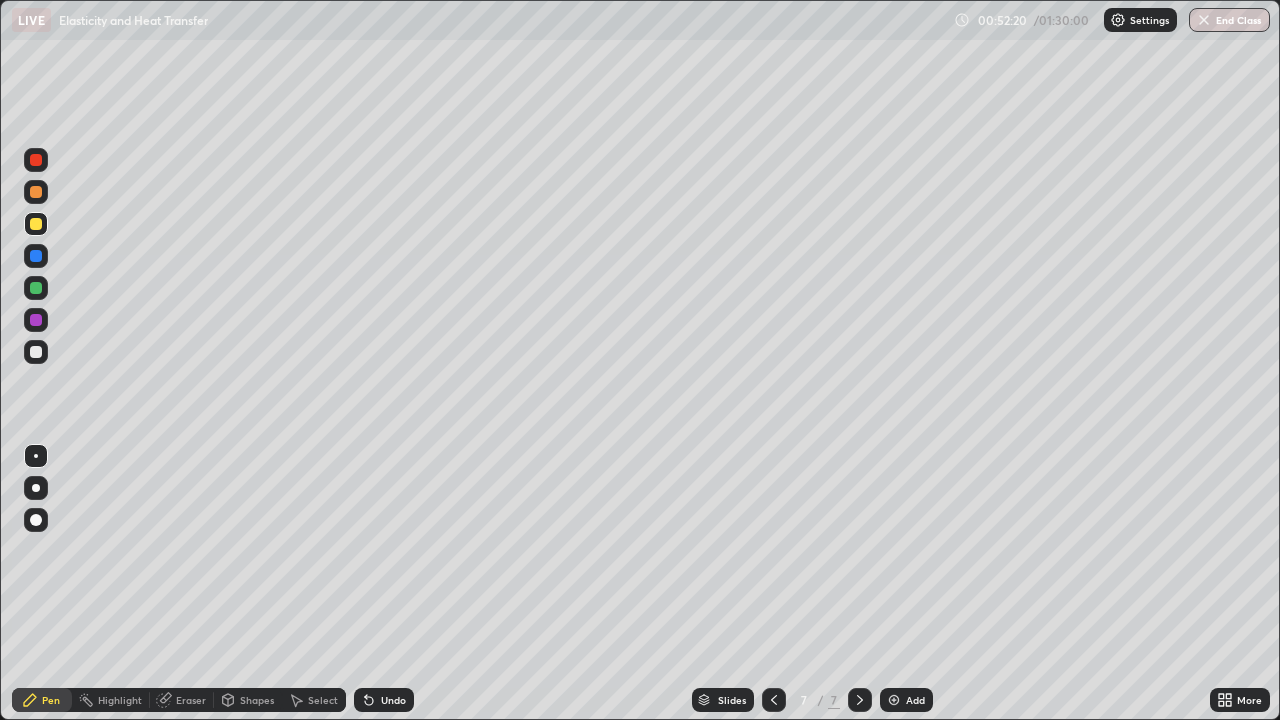 click on "Undo" at bounding box center [393, 700] 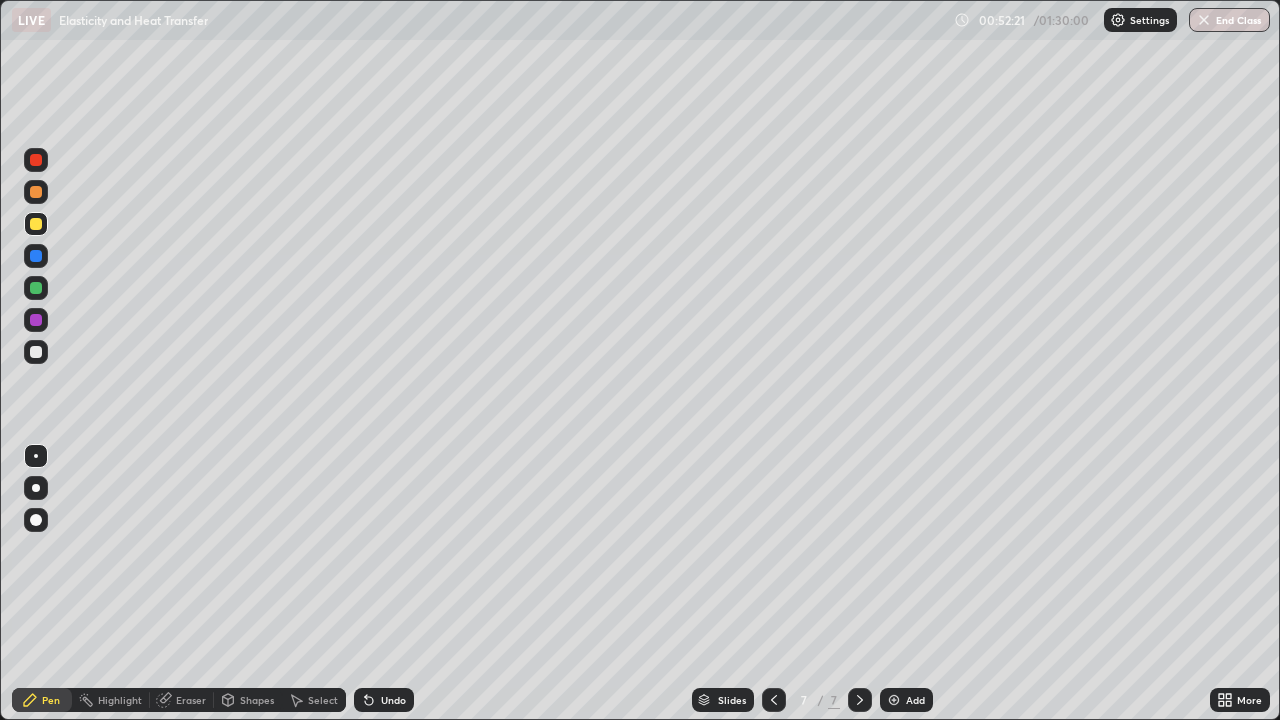 click on "Undo" at bounding box center [393, 700] 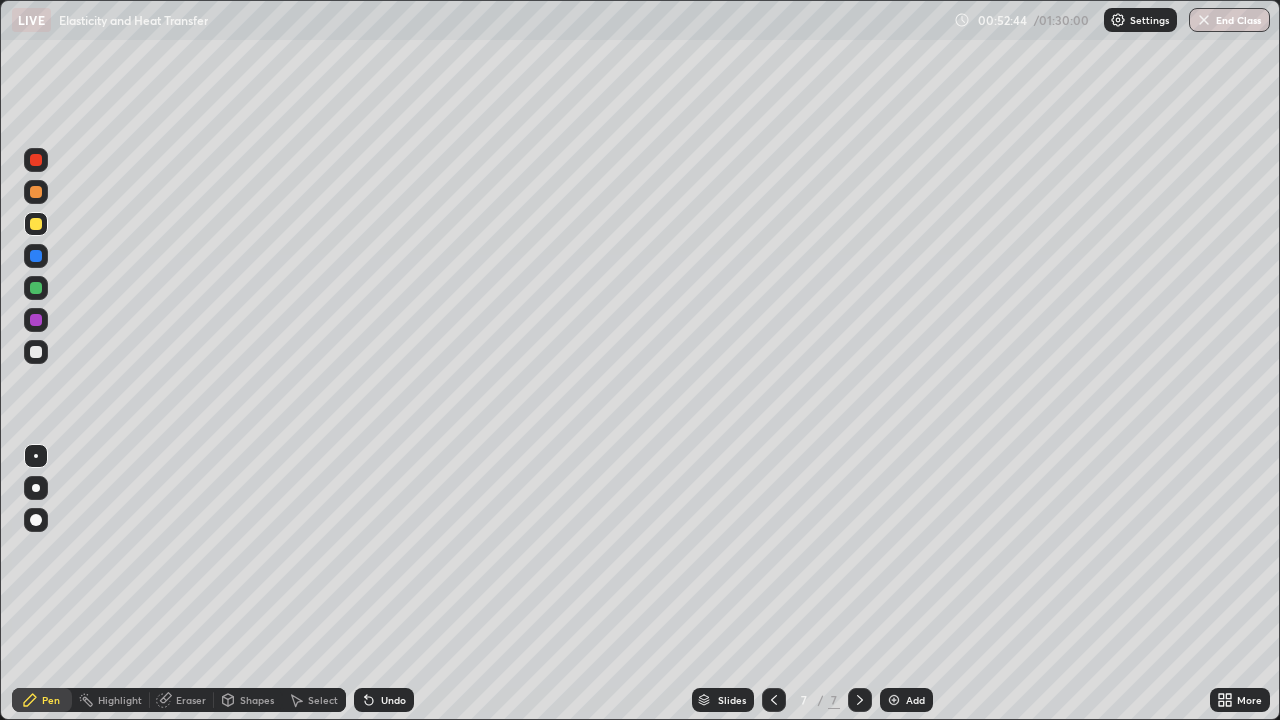 click on "Add" at bounding box center [906, 700] 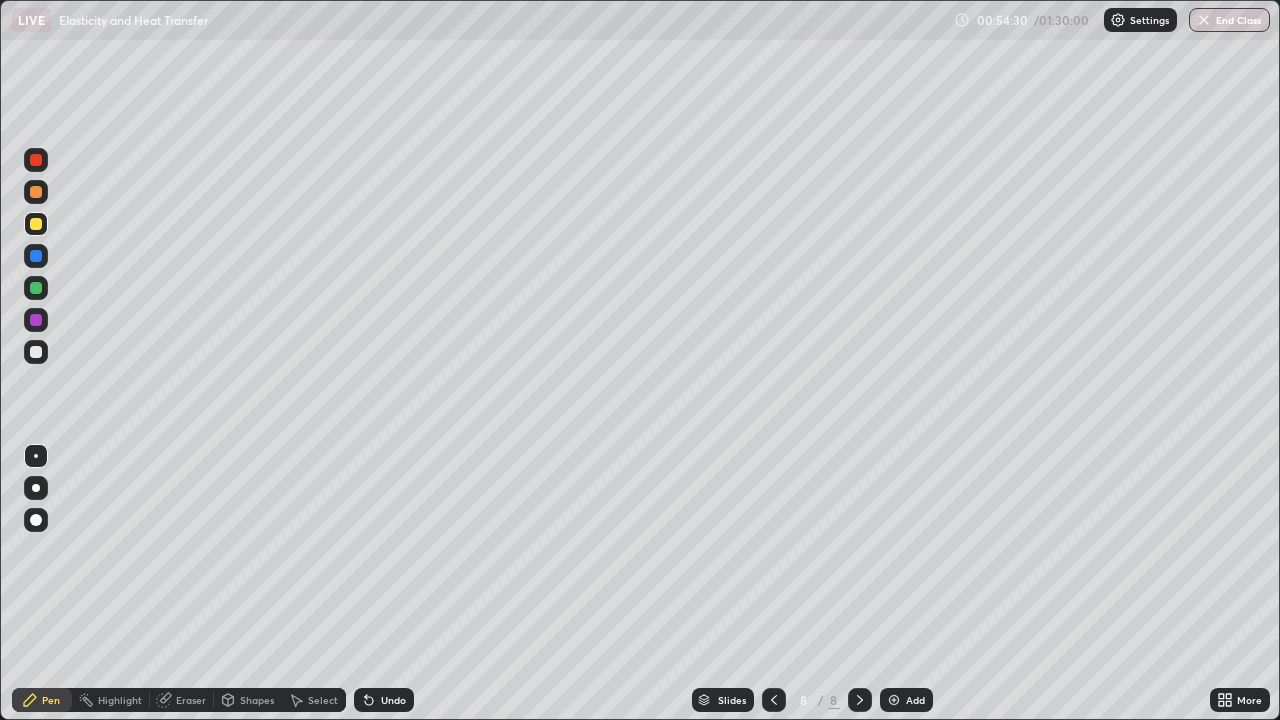 click 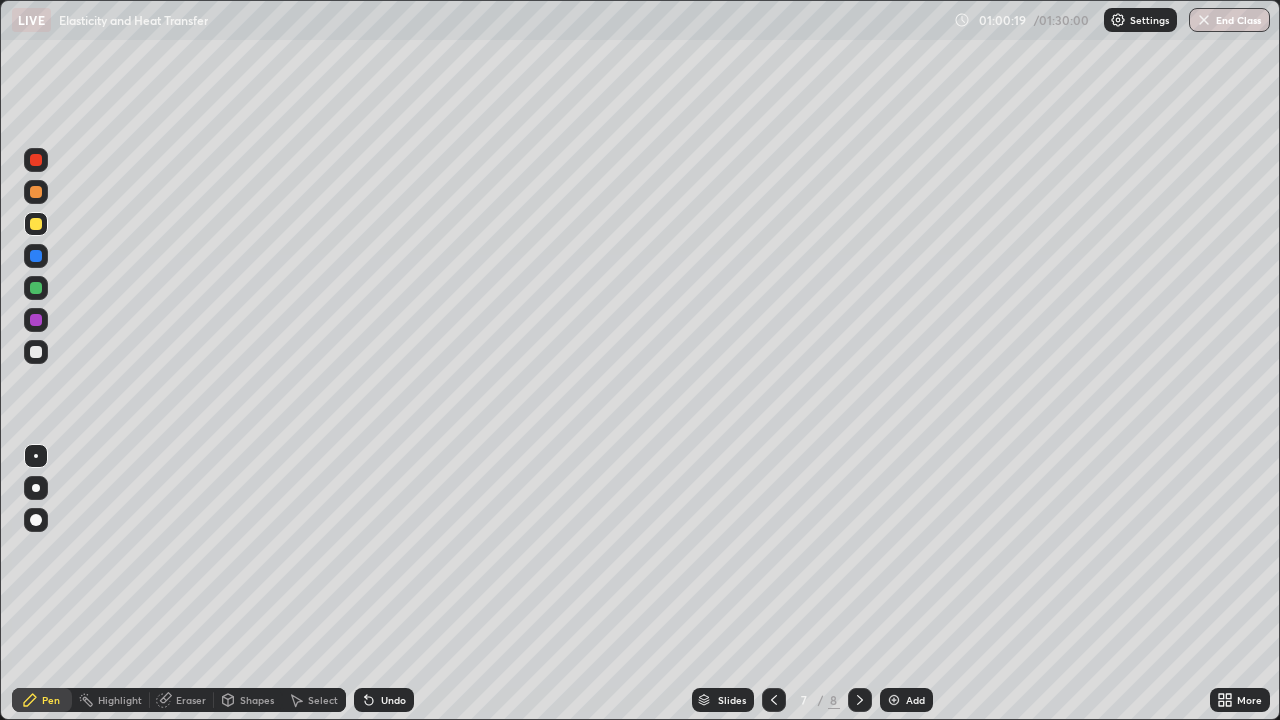 click at bounding box center (894, 700) 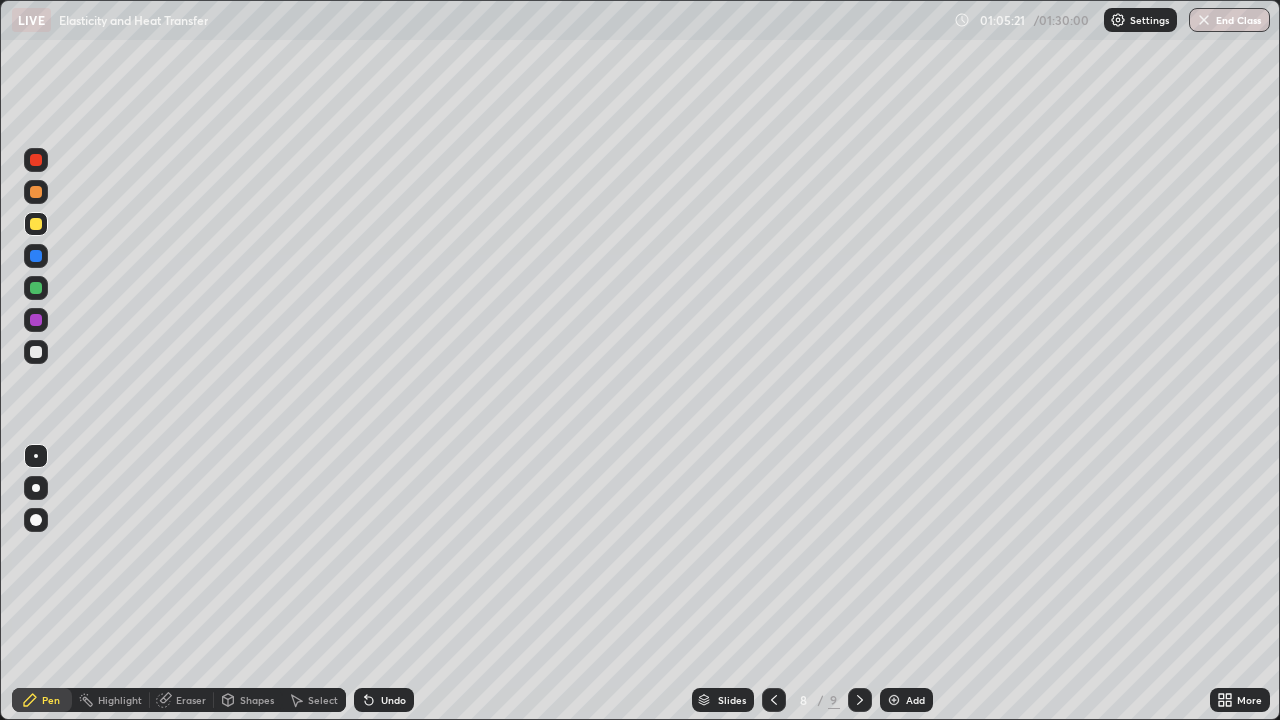 click at bounding box center (894, 700) 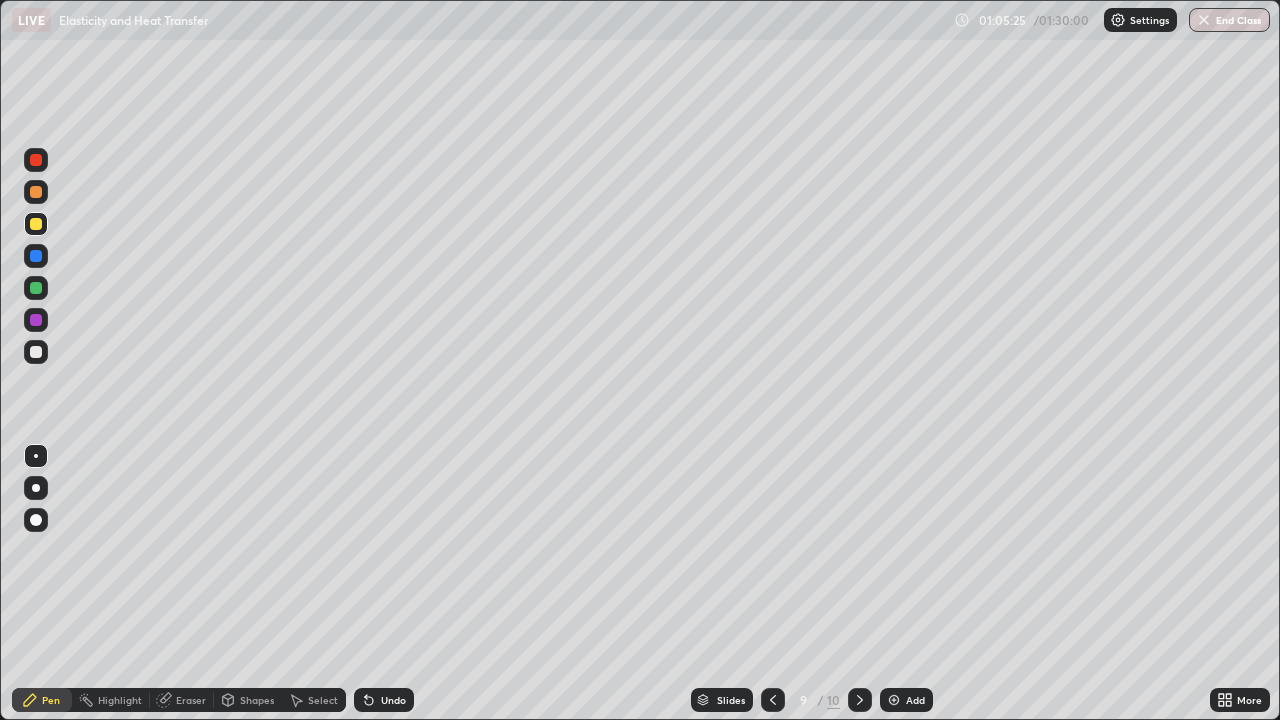 click at bounding box center [36, 352] 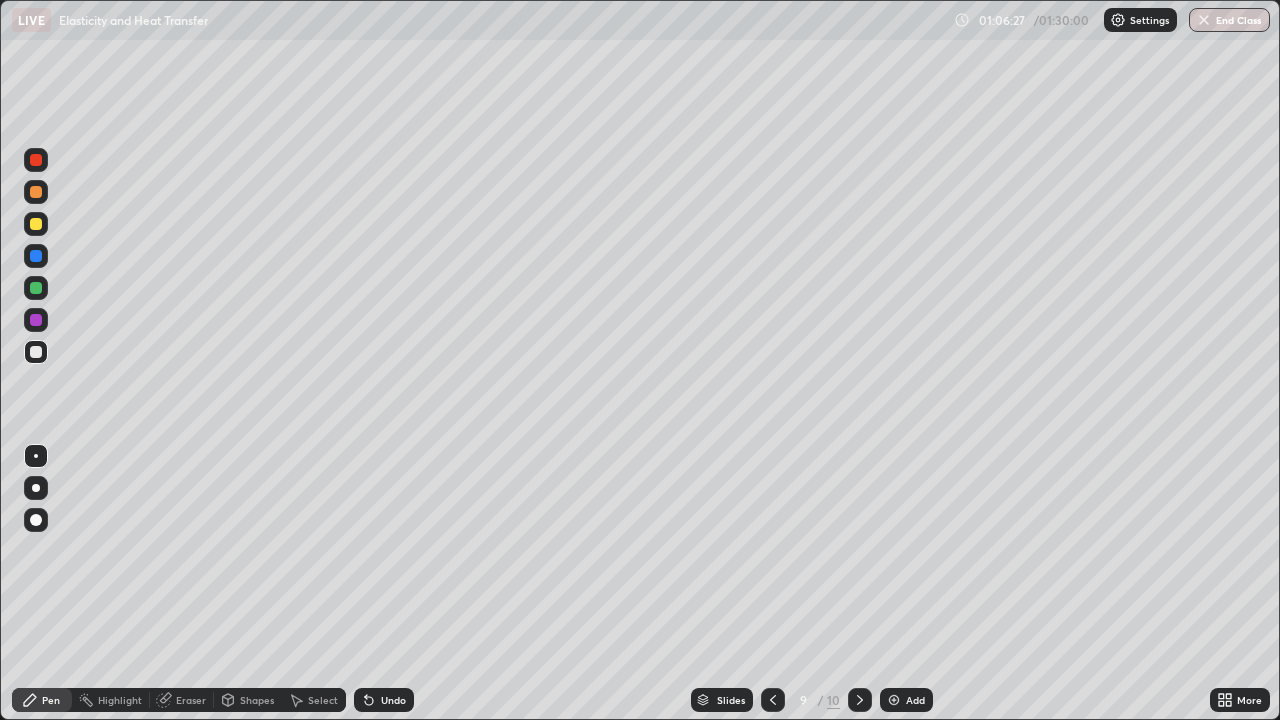 click at bounding box center [36, 288] 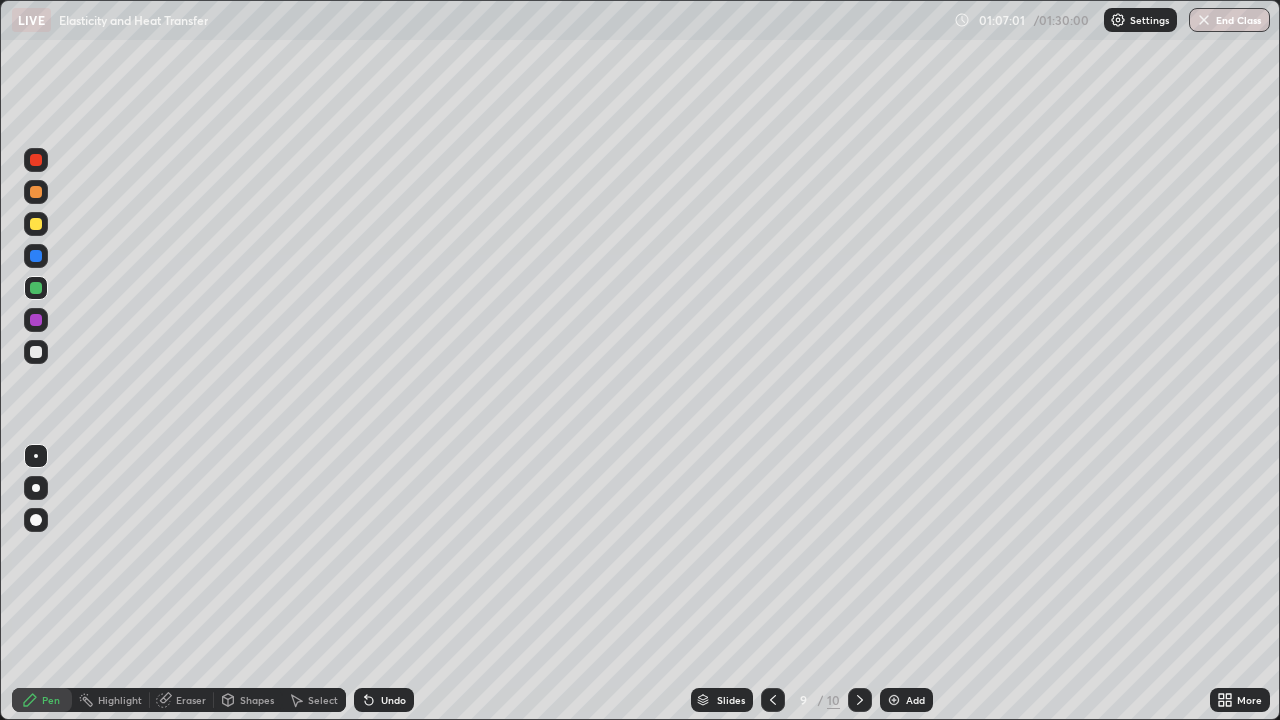 click on "Undo" at bounding box center [393, 700] 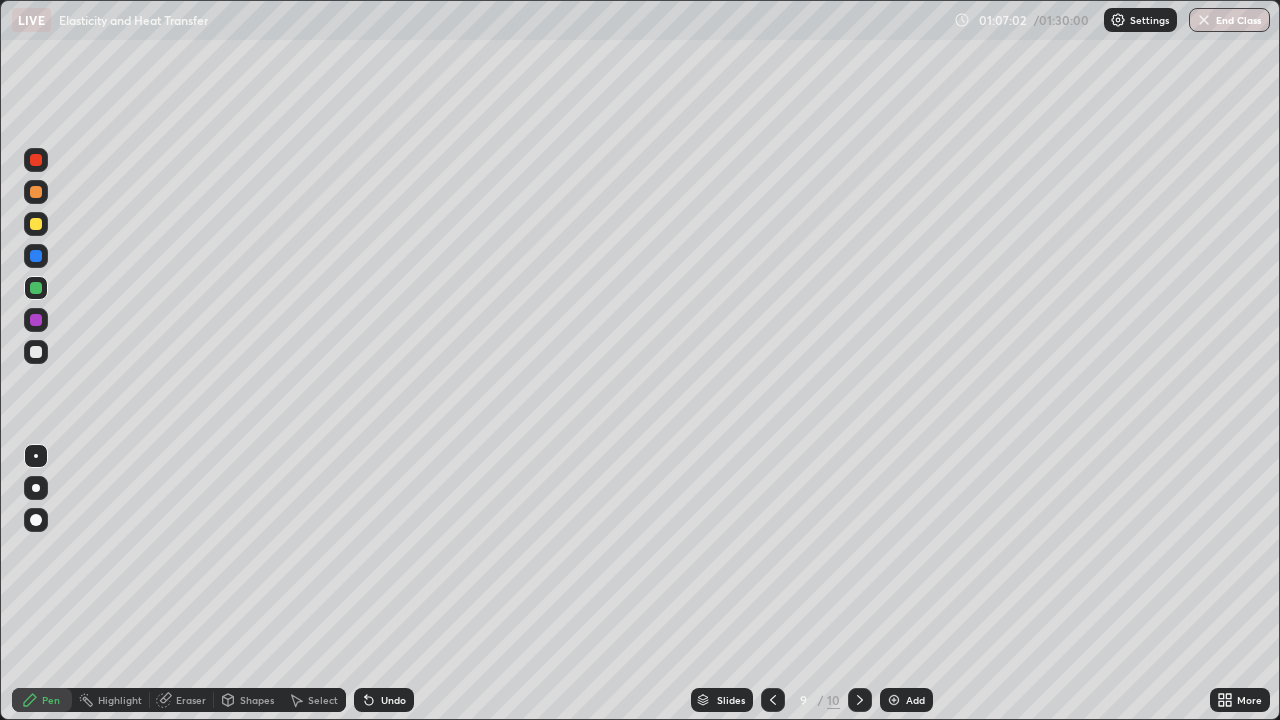 click 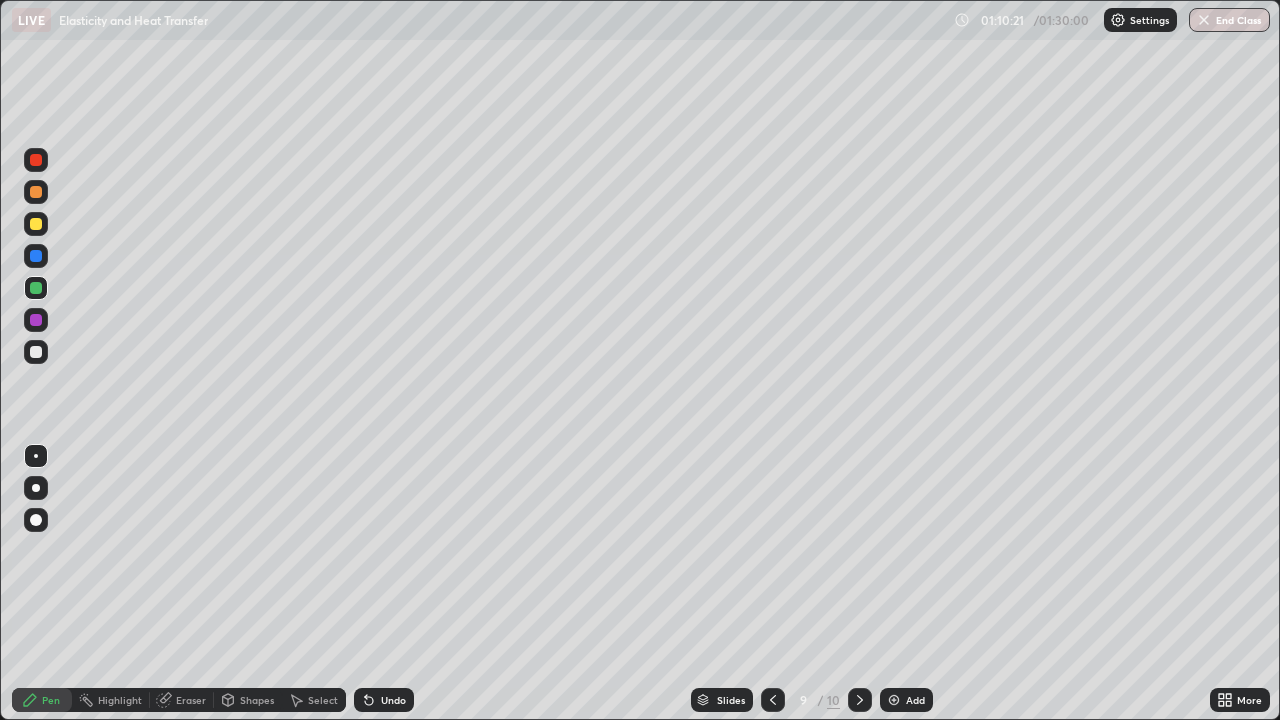 click on "Add" at bounding box center [906, 700] 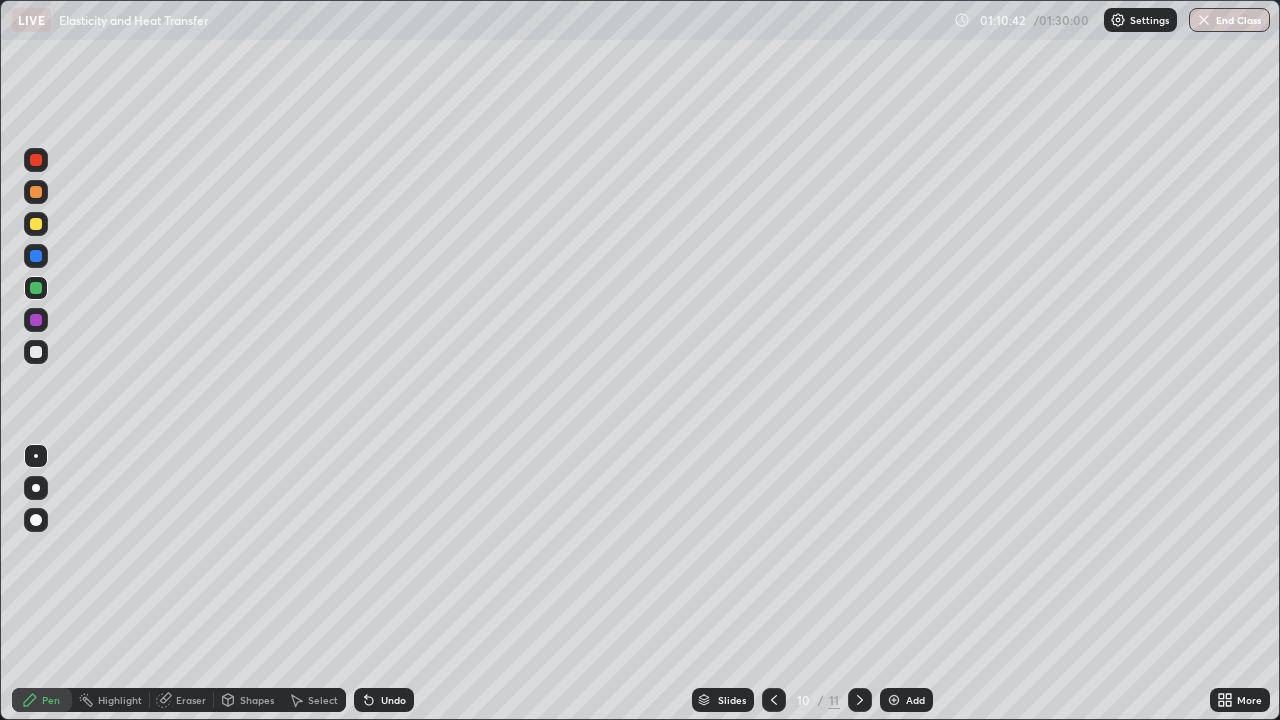 click on "Undo" at bounding box center [393, 700] 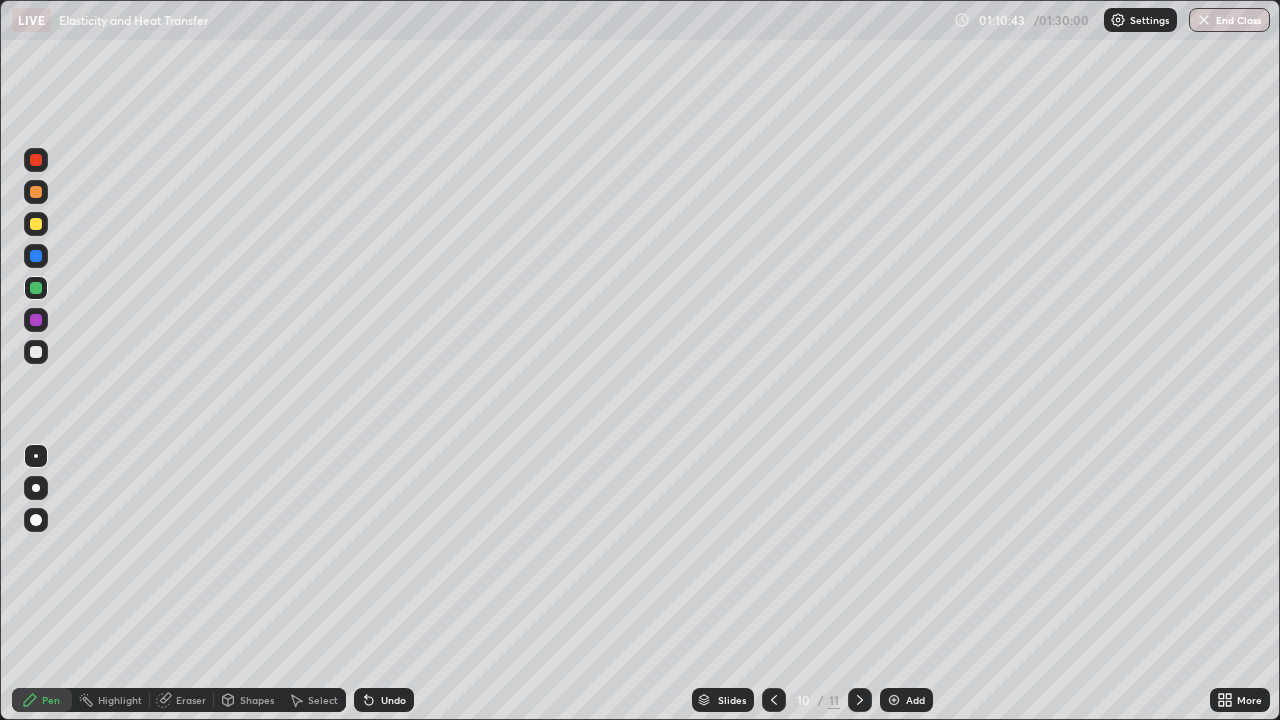 click on "Undo" at bounding box center (384, 700) 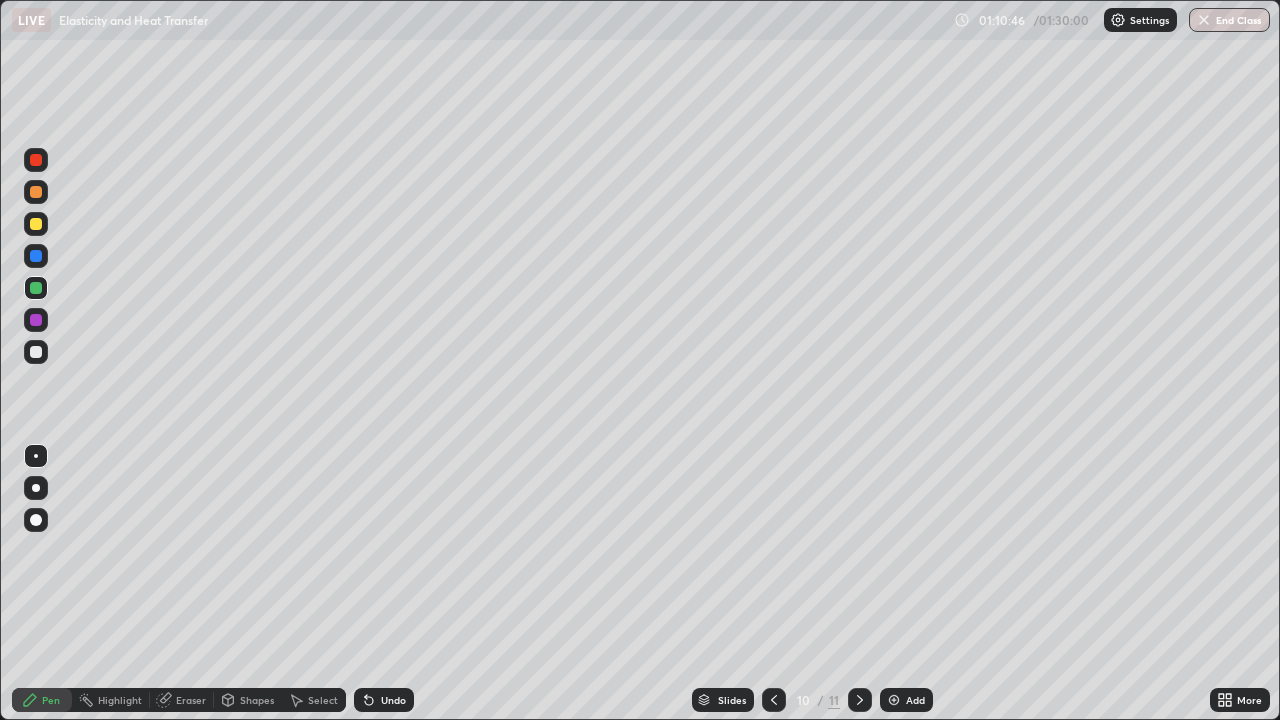click on "Pen" at bounding box center (42, 700) 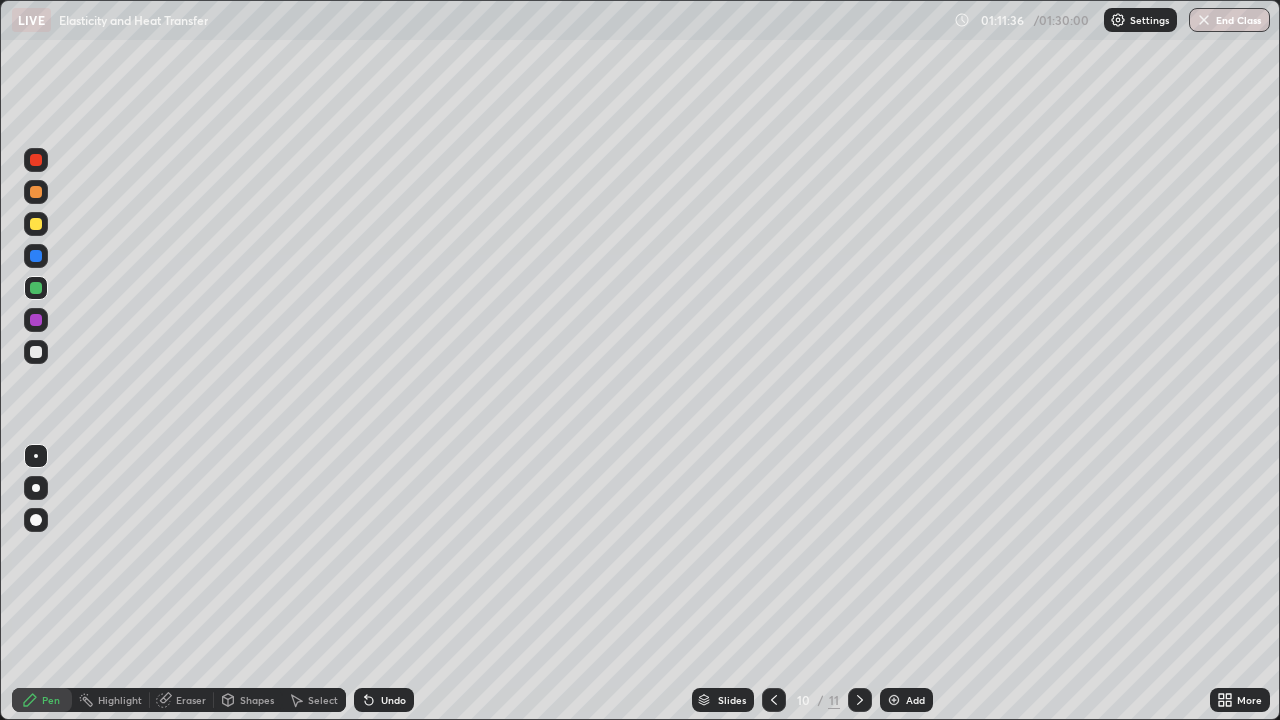 click at bounding box center [36, 192] 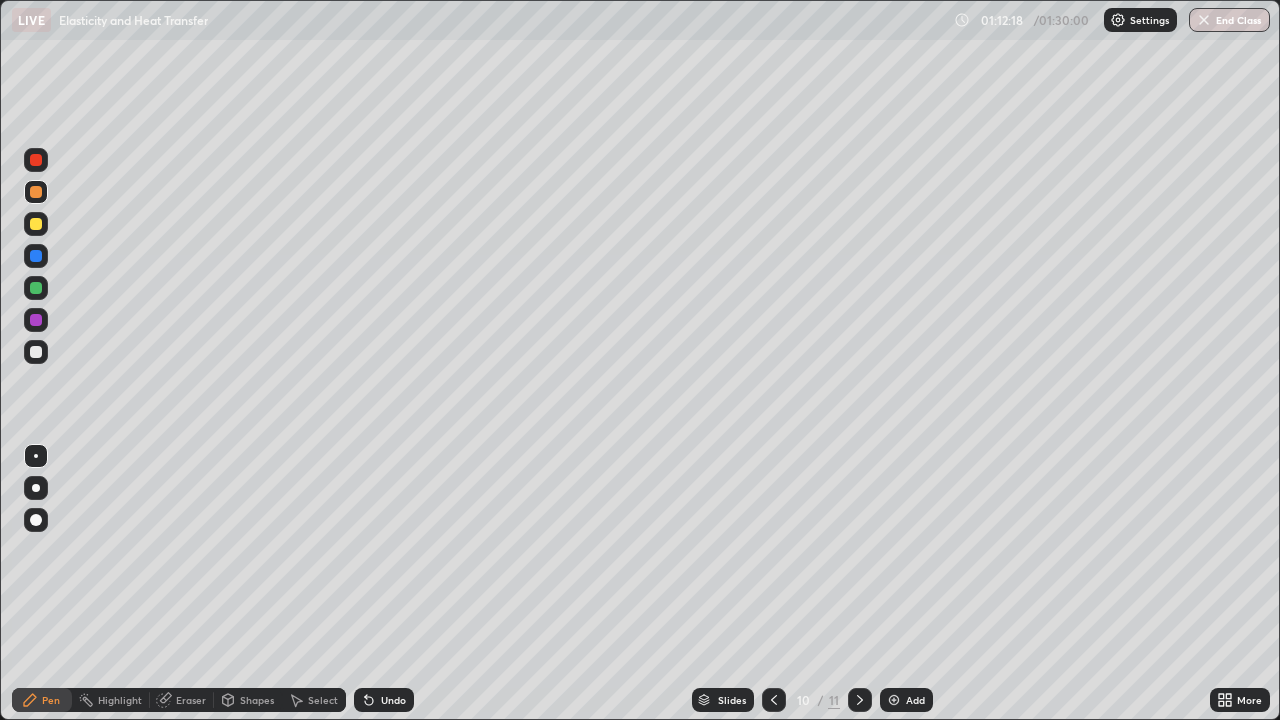 click on "End Class" at bounding box center (1229, 20) 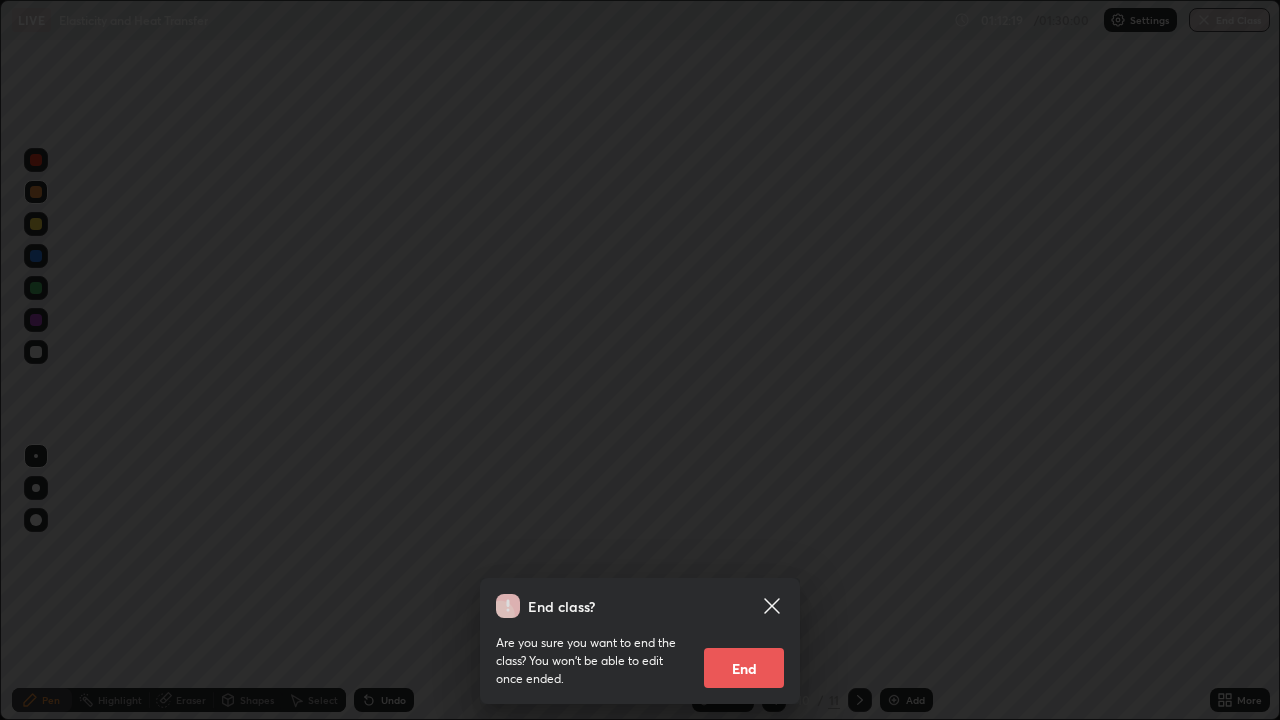 click on "End" at bounding box center [744, 668] 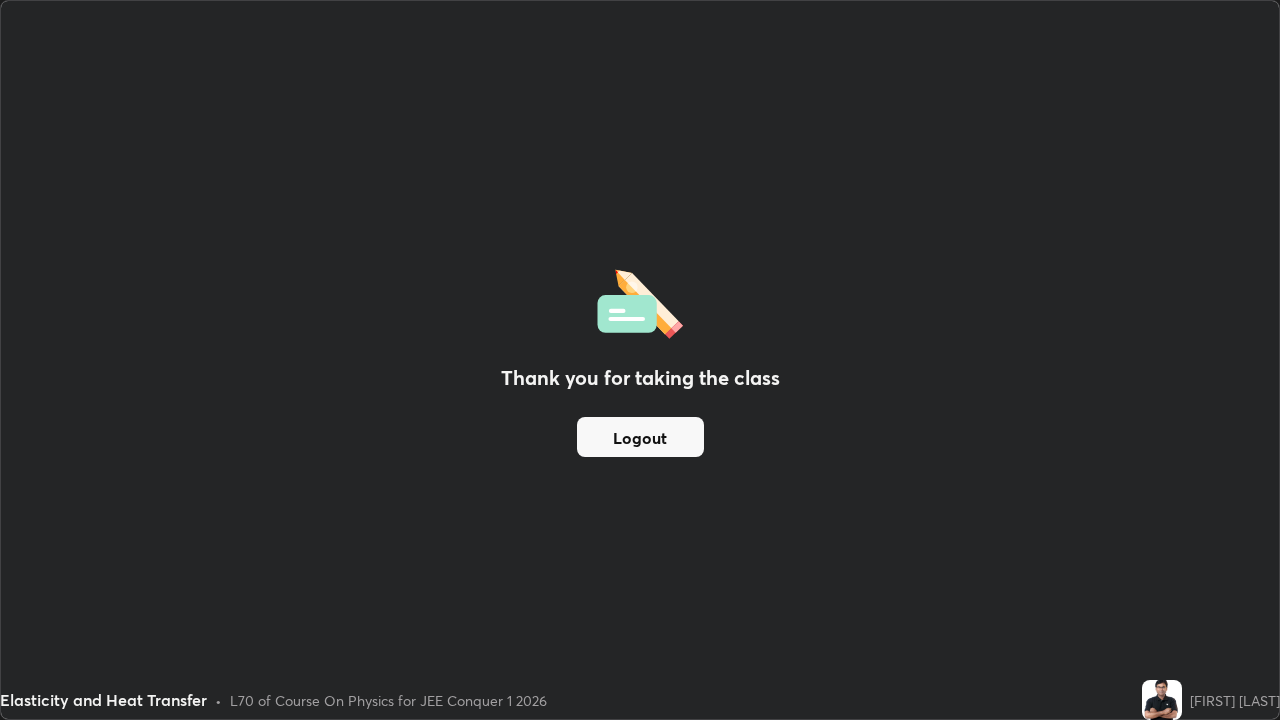 click on "Logout" at bounding box center (640, 437) 